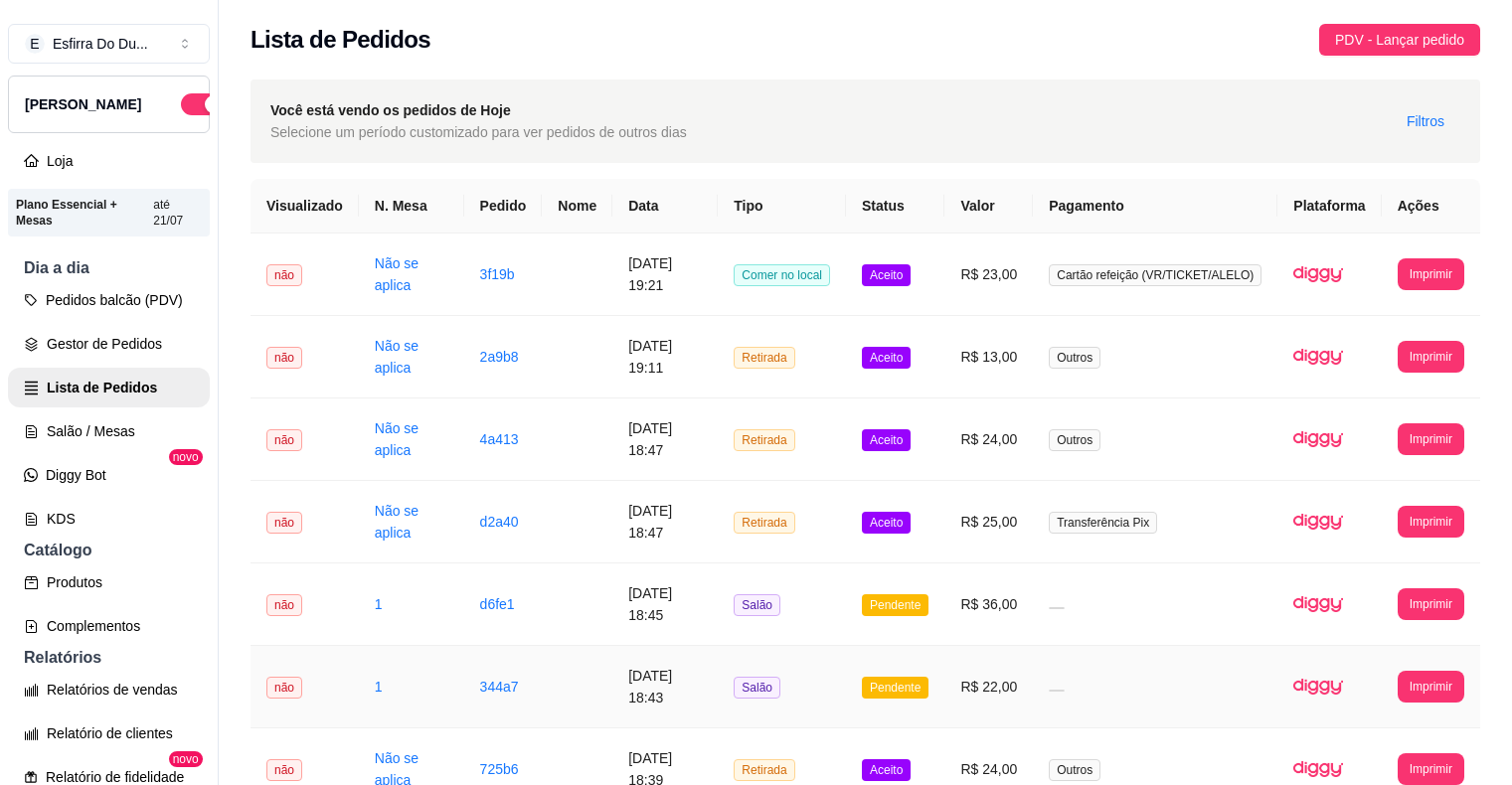 scroll, scrollTop: 0, scrollLeft: 0, axis: both 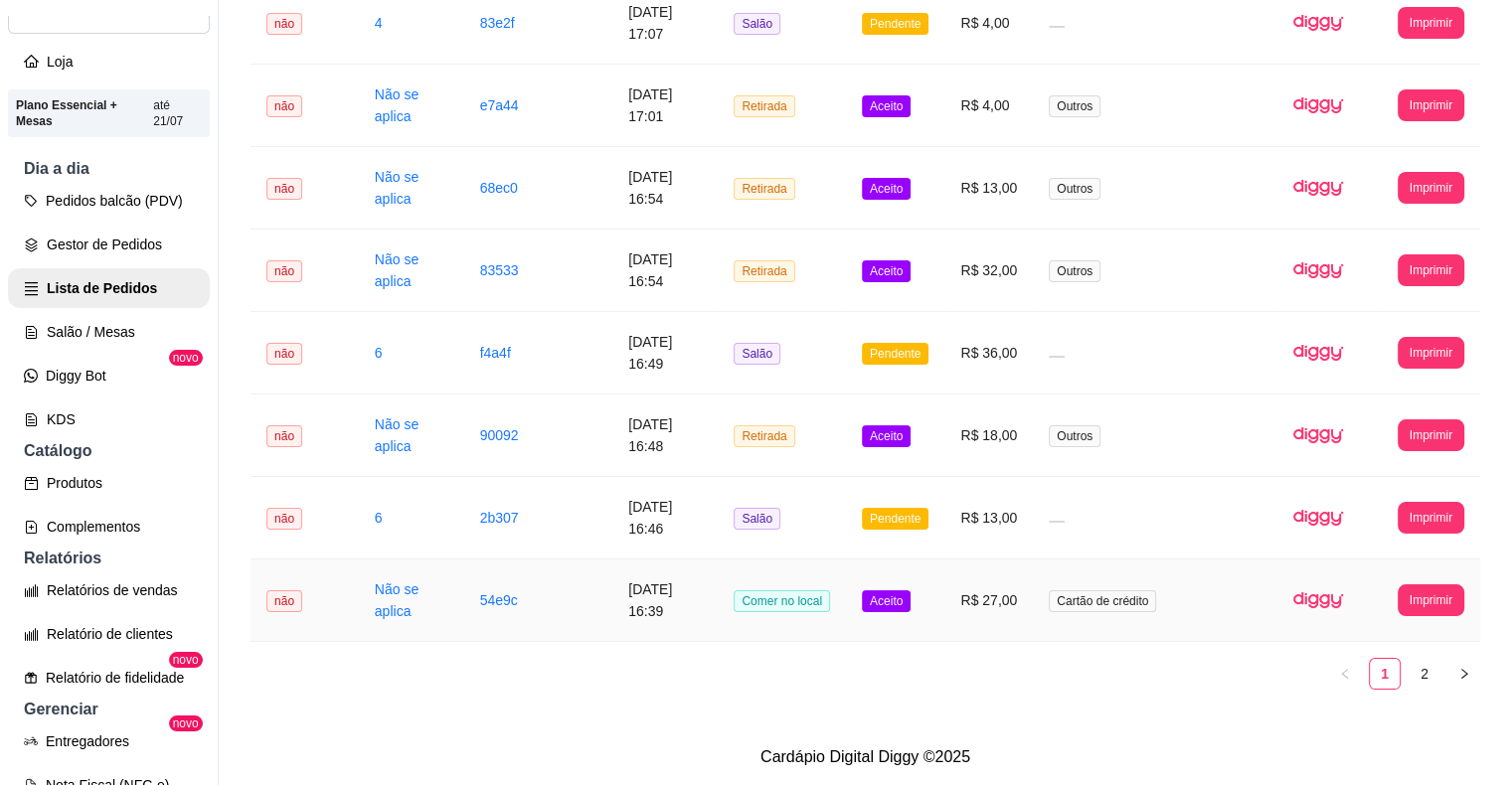 click on "Aceito" at bounding box center [895, 600] 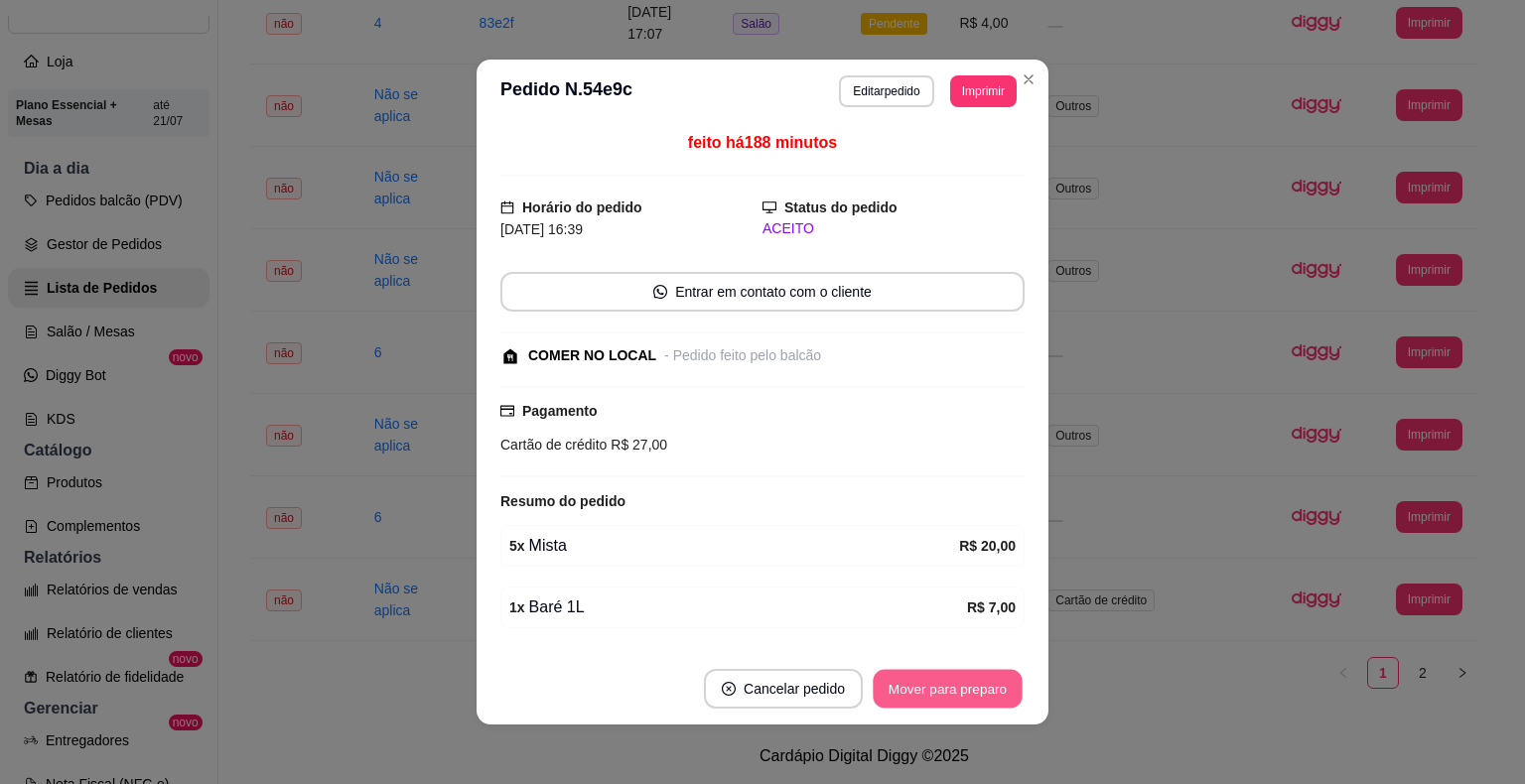 click on "Mover para preparo" at bounding box center (947, 689) 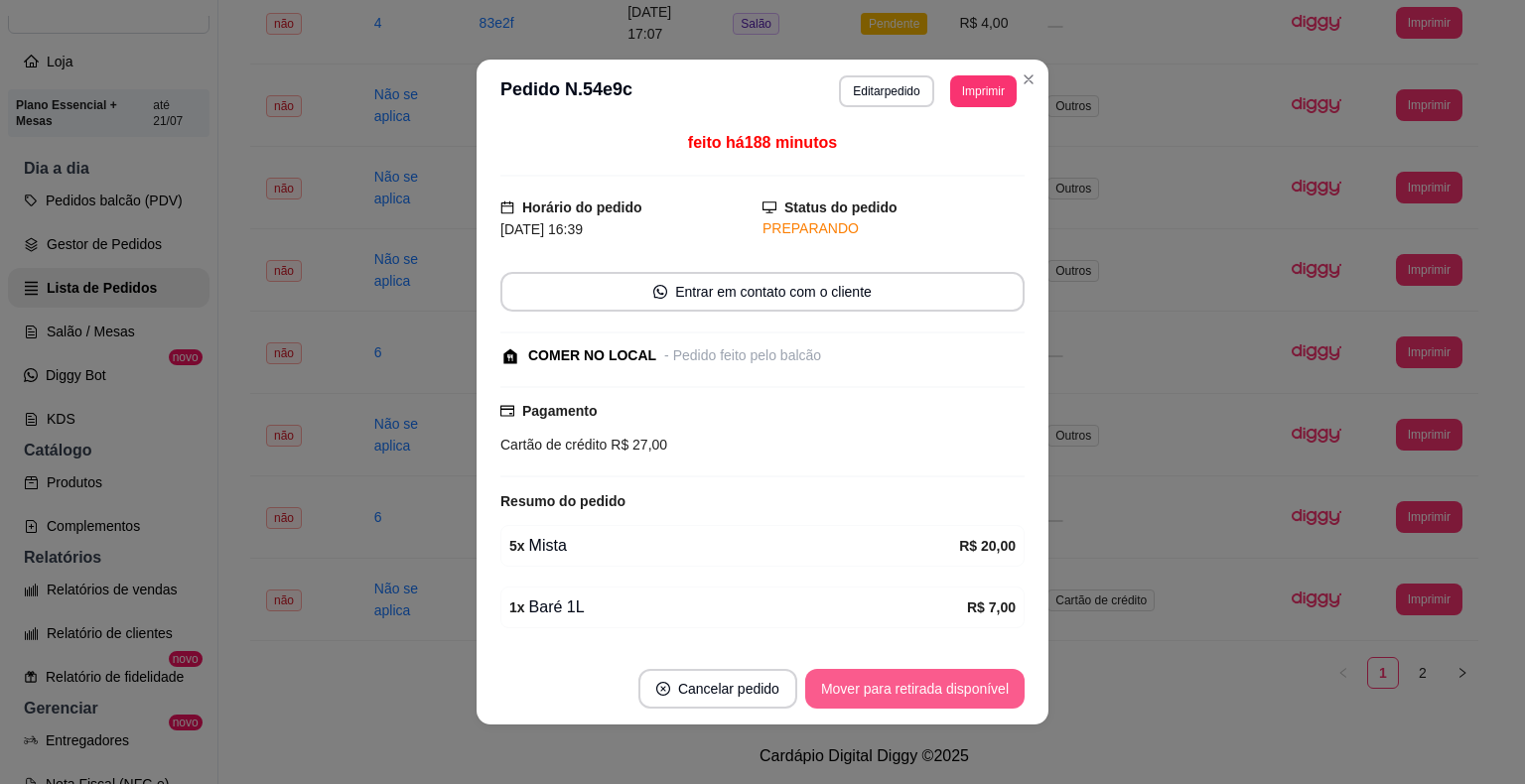 click on "Mover para retirada disponível" at bounding box center (914, 689) 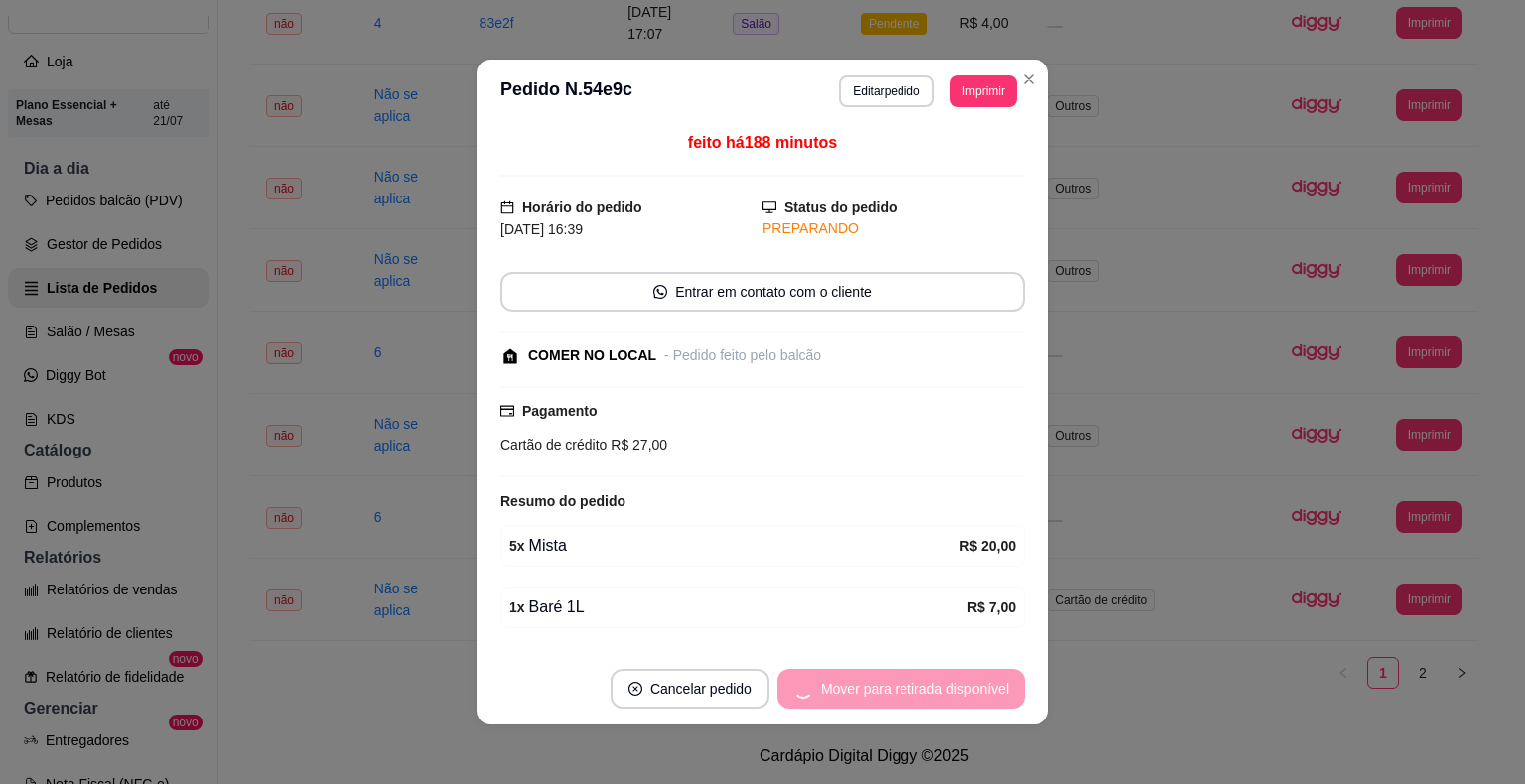 click on "Mover para retirada disponível" at bounding box center (901, 689) 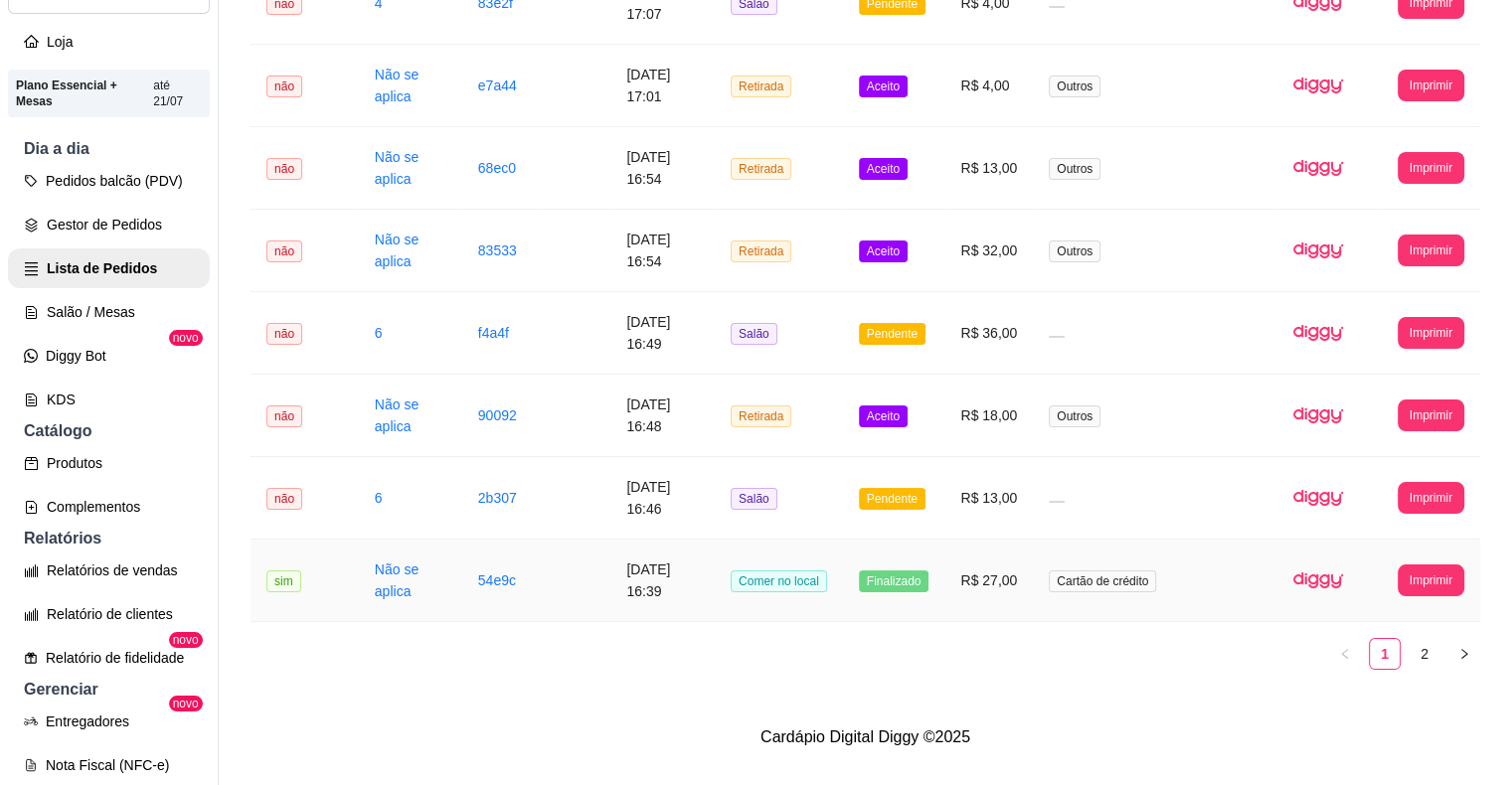 scroll, scrollTop: 32, scrollLeft: 0, axis: vertical 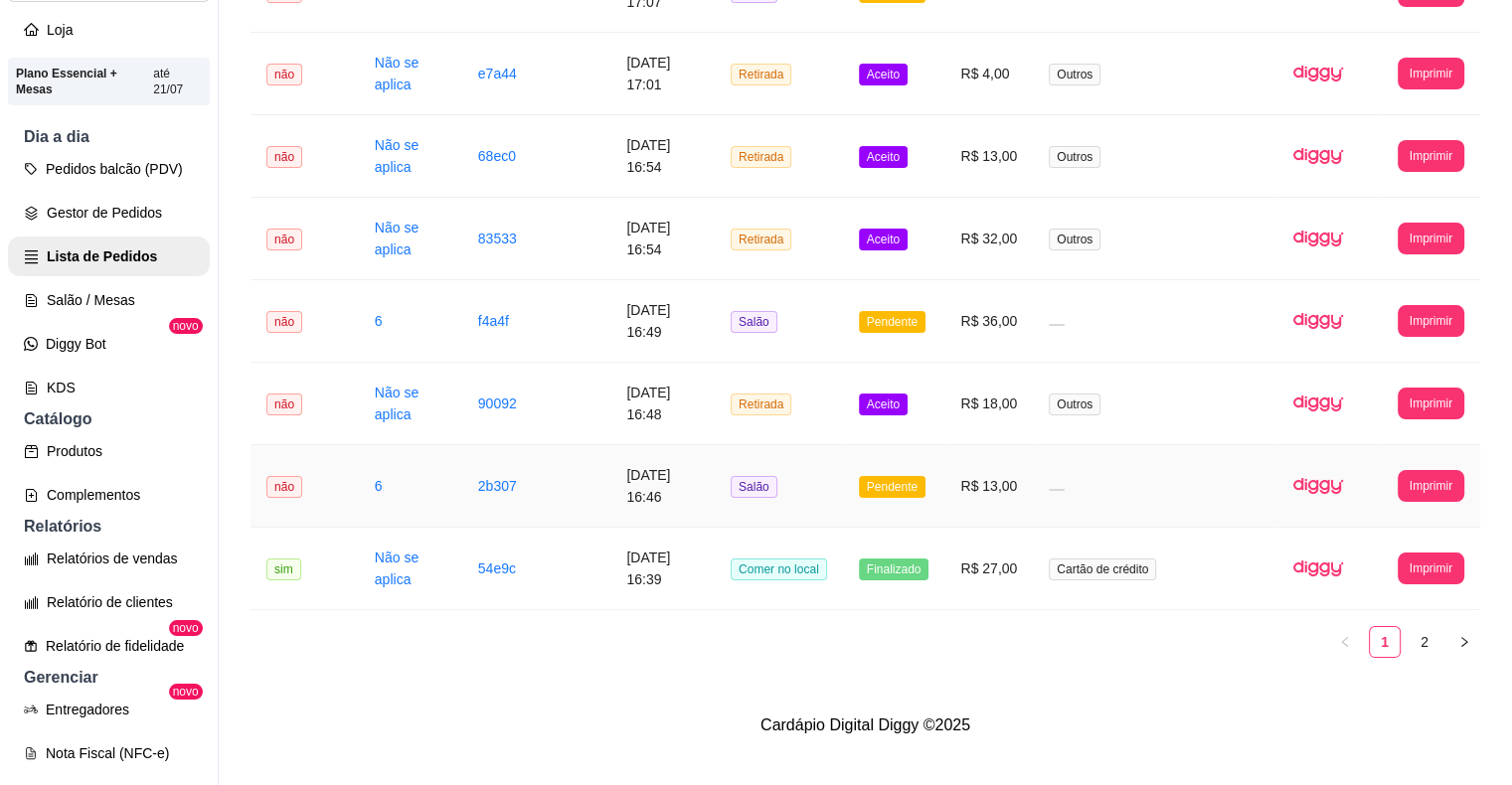 click on "Pendente" at bounding box center [892, 487] 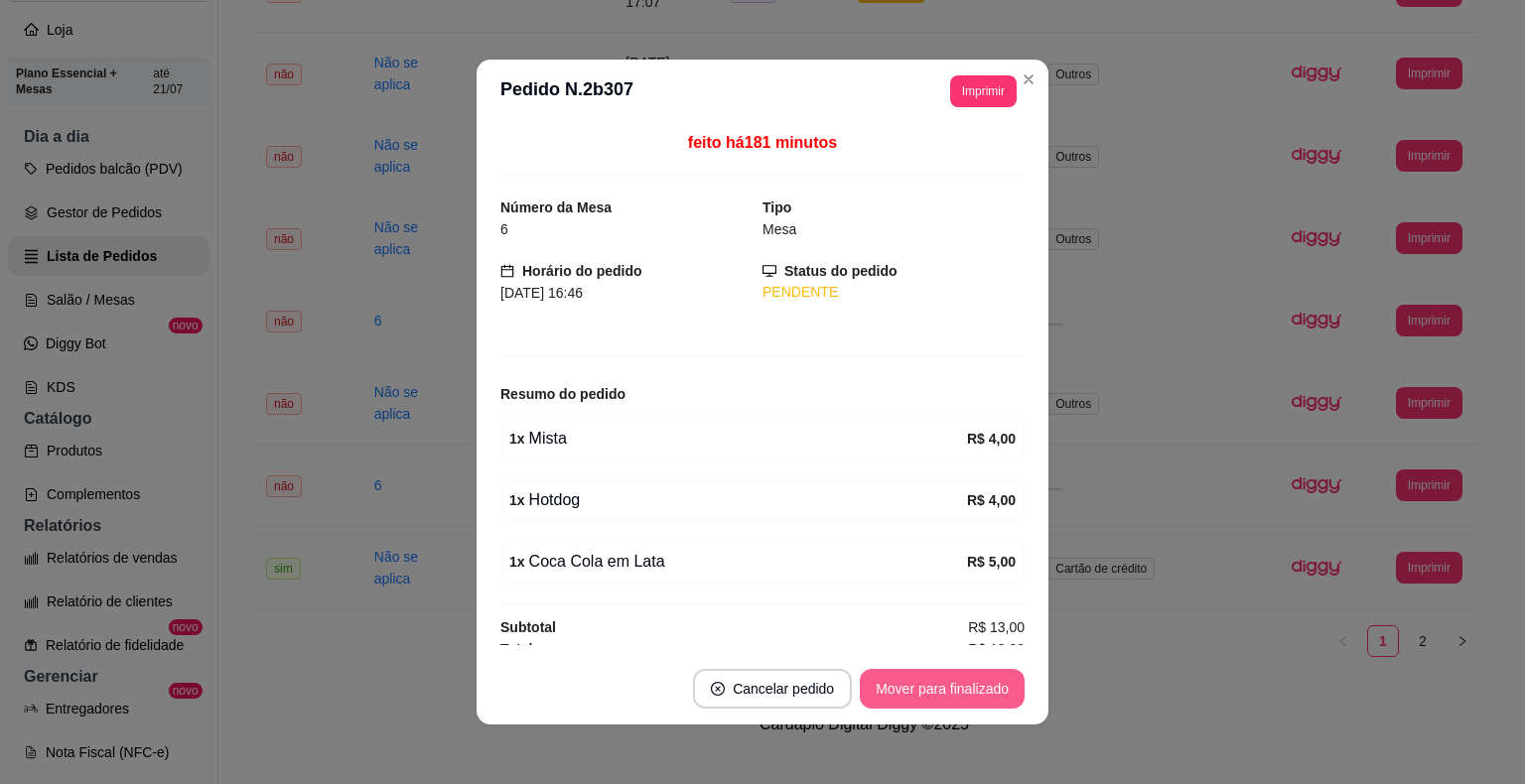 click on "Mover para finalizado" at bounding box center (942, 689) 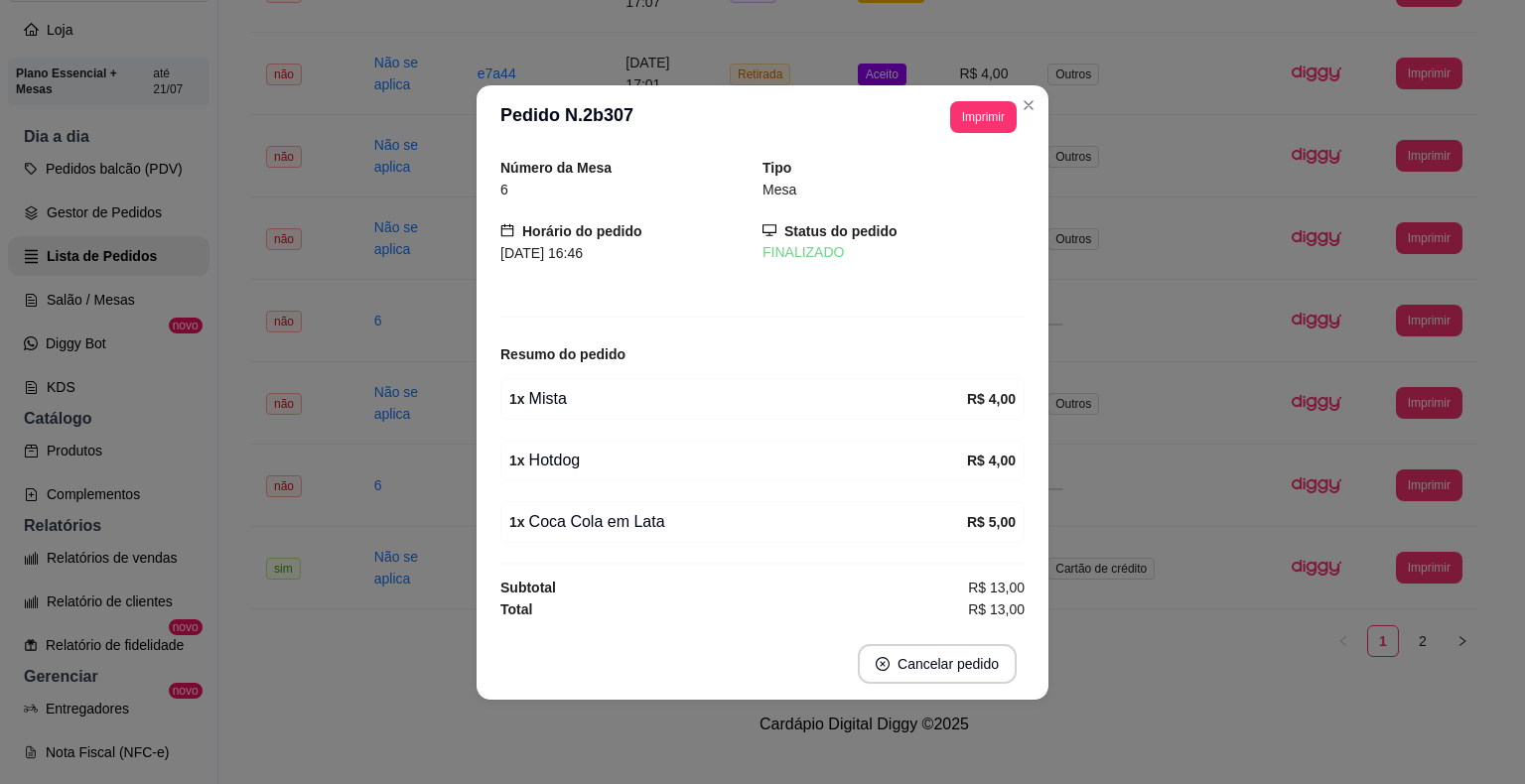 click on "Cancelar pedido" at bounding box center [762, 664] 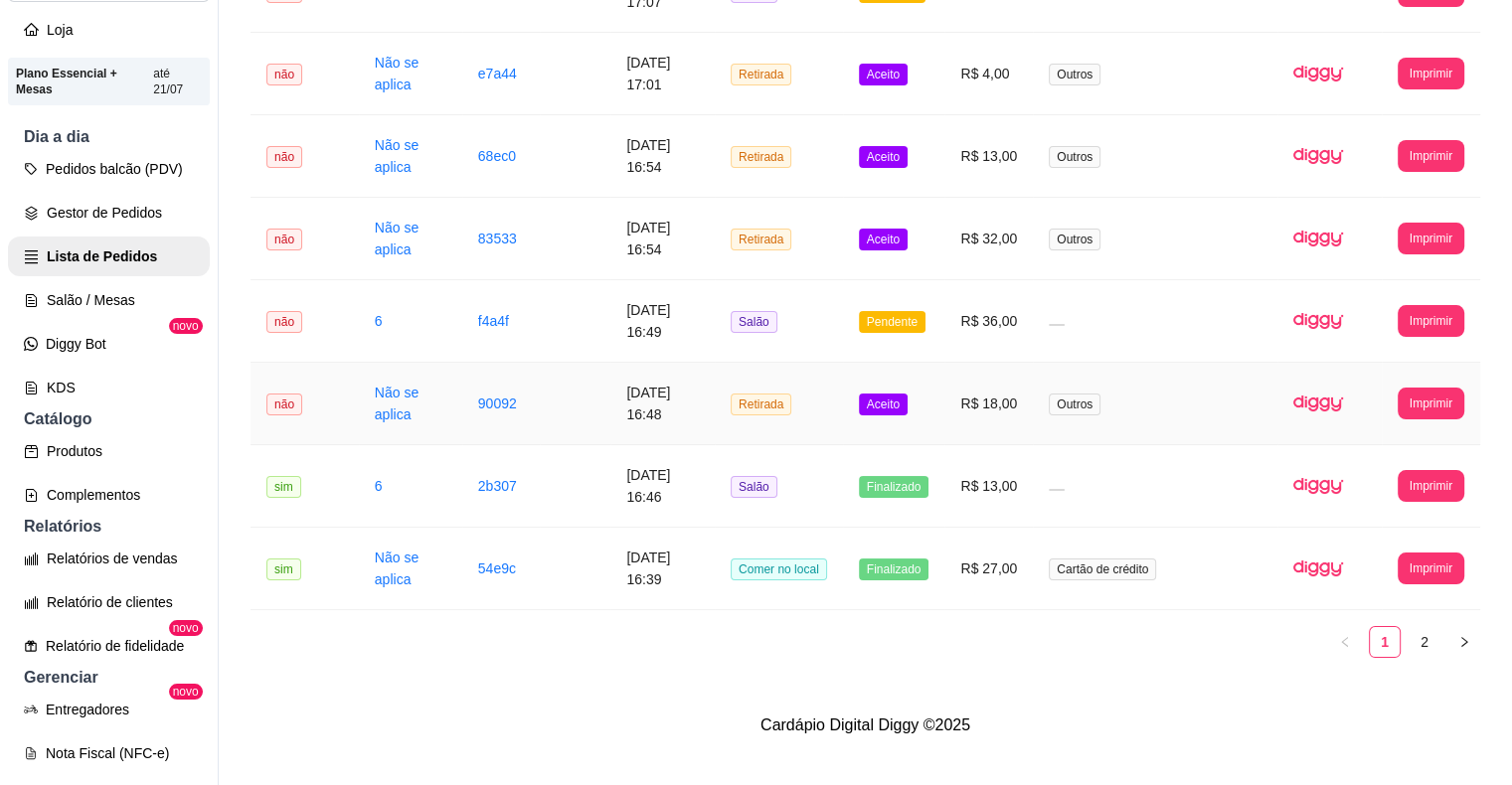 click on "Aceito" at bounding box center [894, 403] 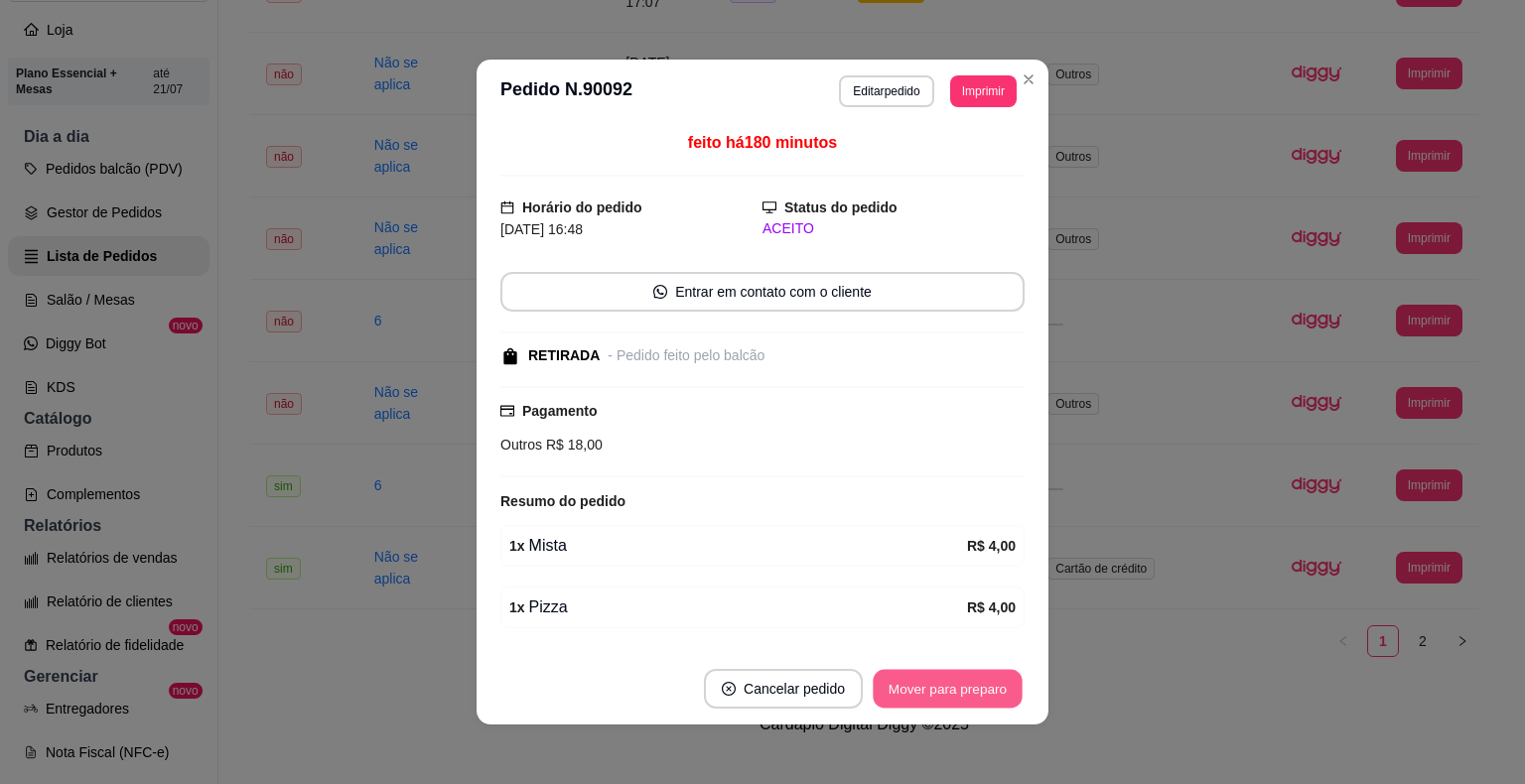 click on "Mover para preparo" at bounding box center (947, 689) 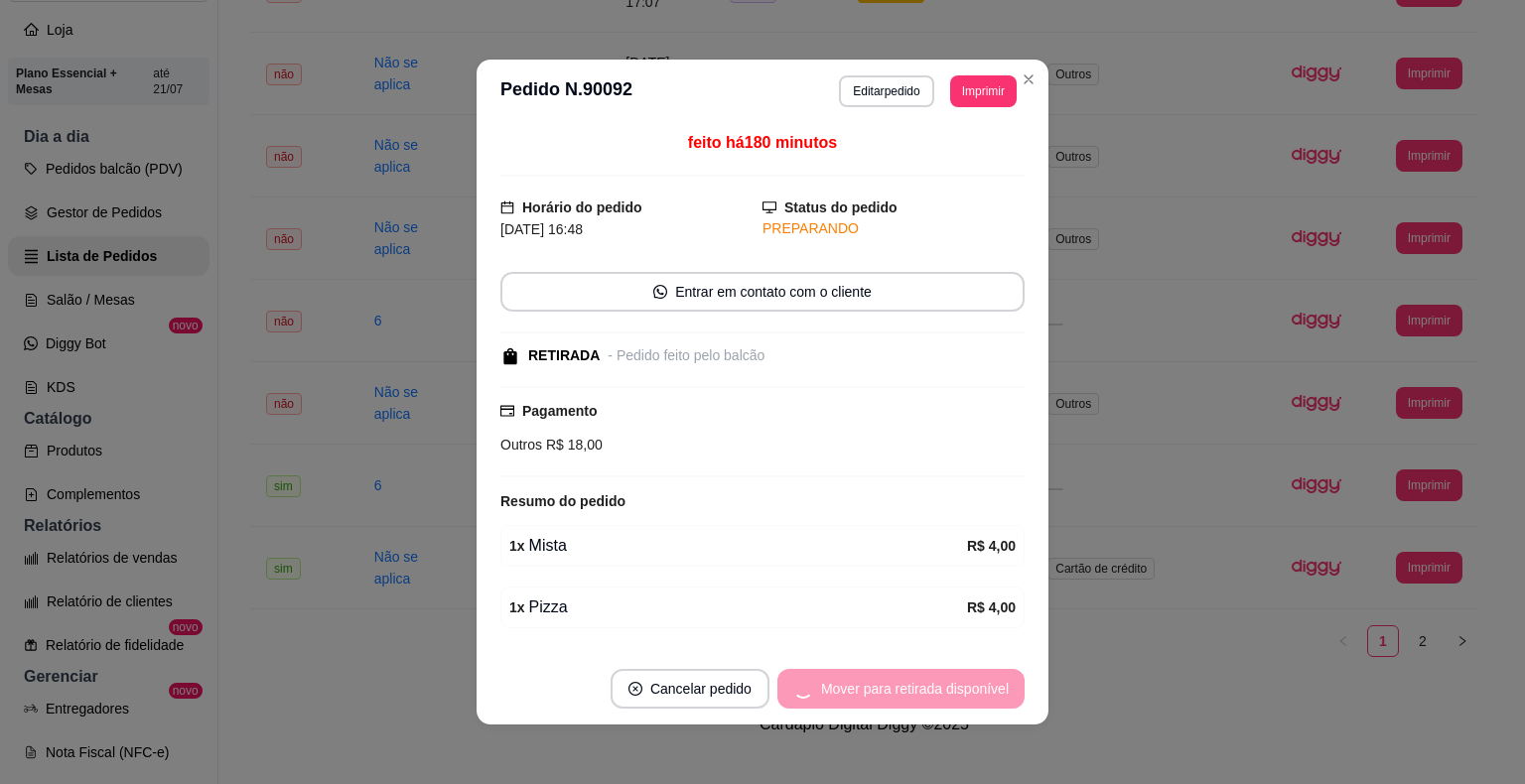 click on "Mover para retirada disponível" at bounding box center [901, 689] 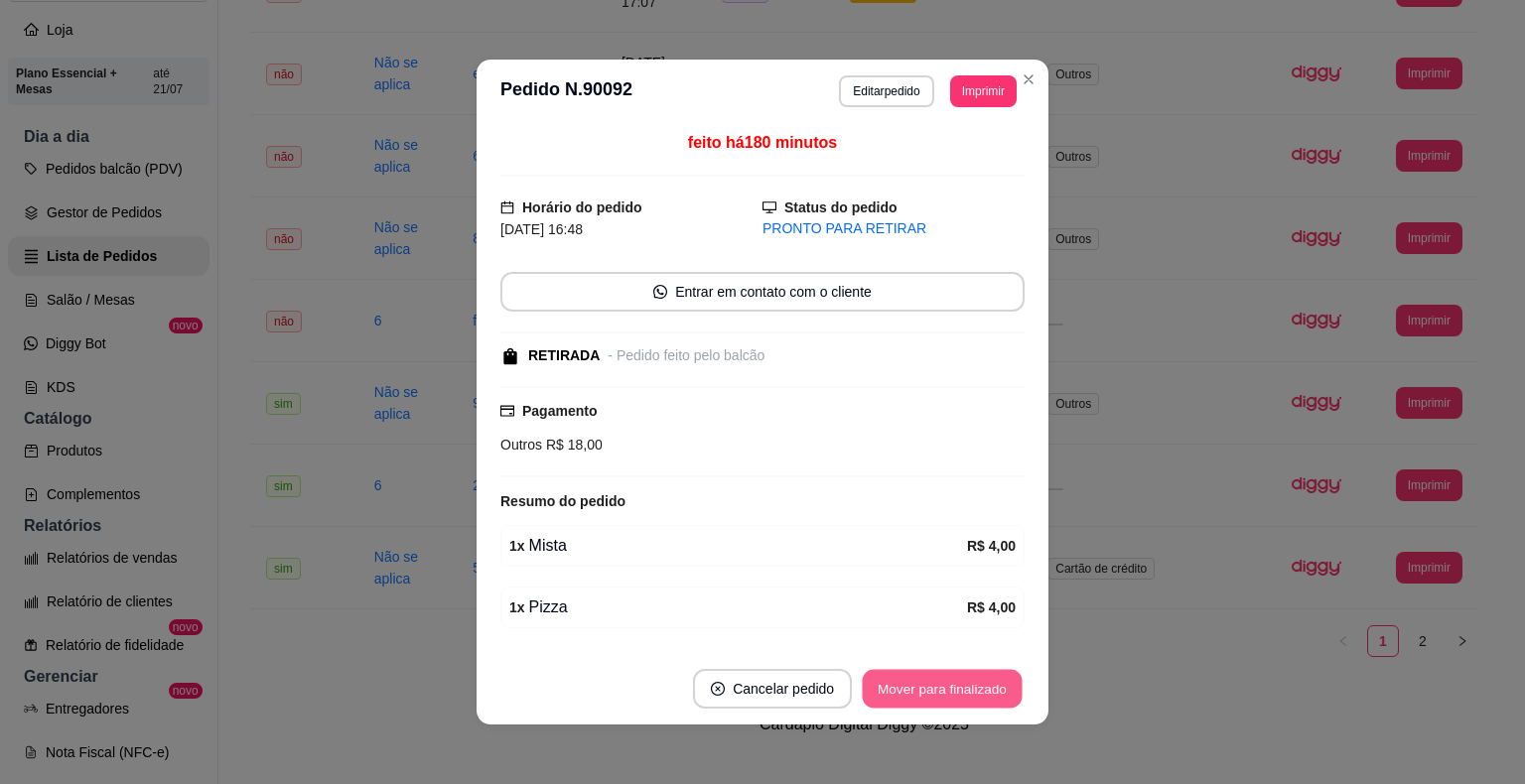 click on "Mover para finalizado" at bounding box center [942, 689] 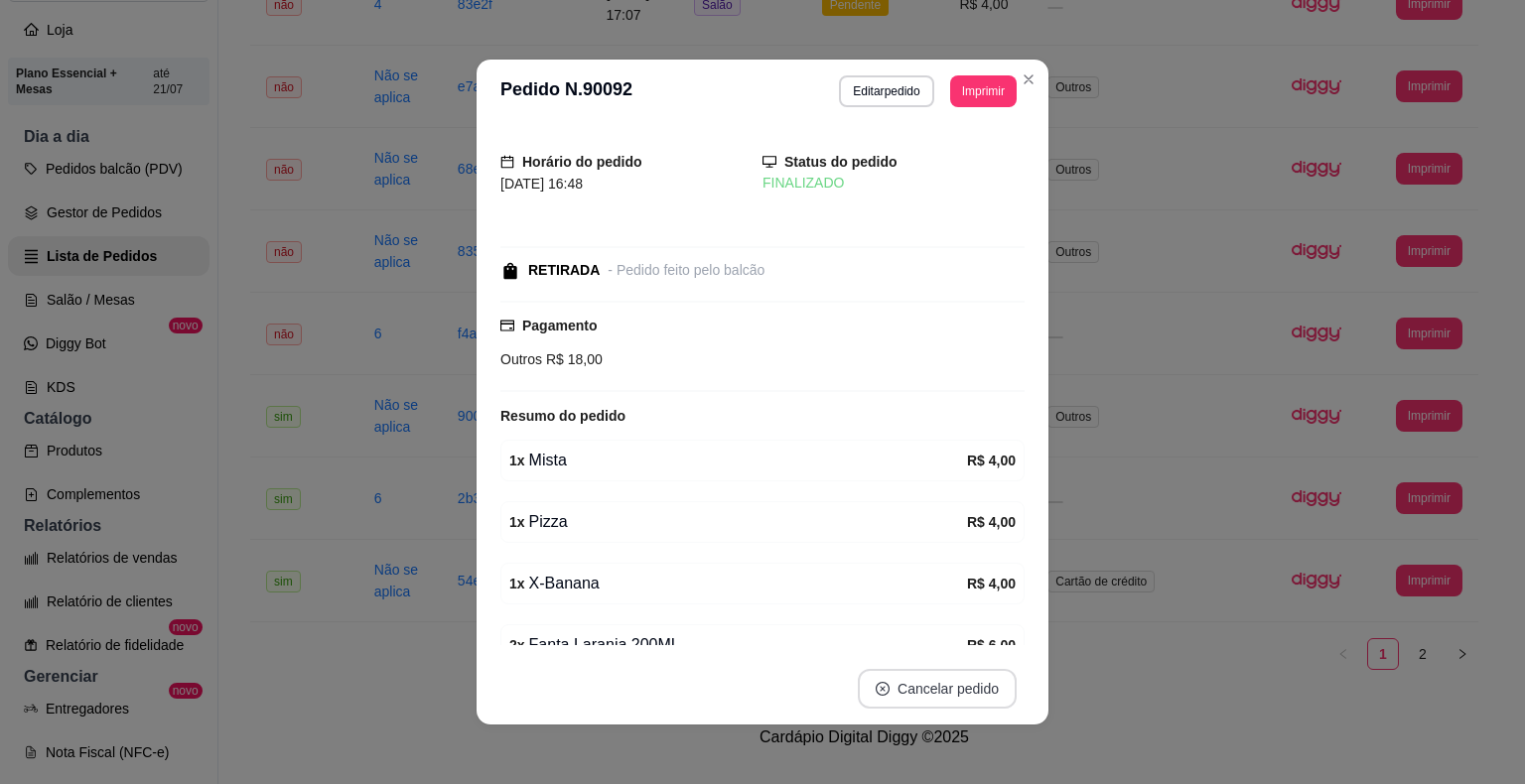 click on "Cancelar pedido" at bounding box center (937, 689) 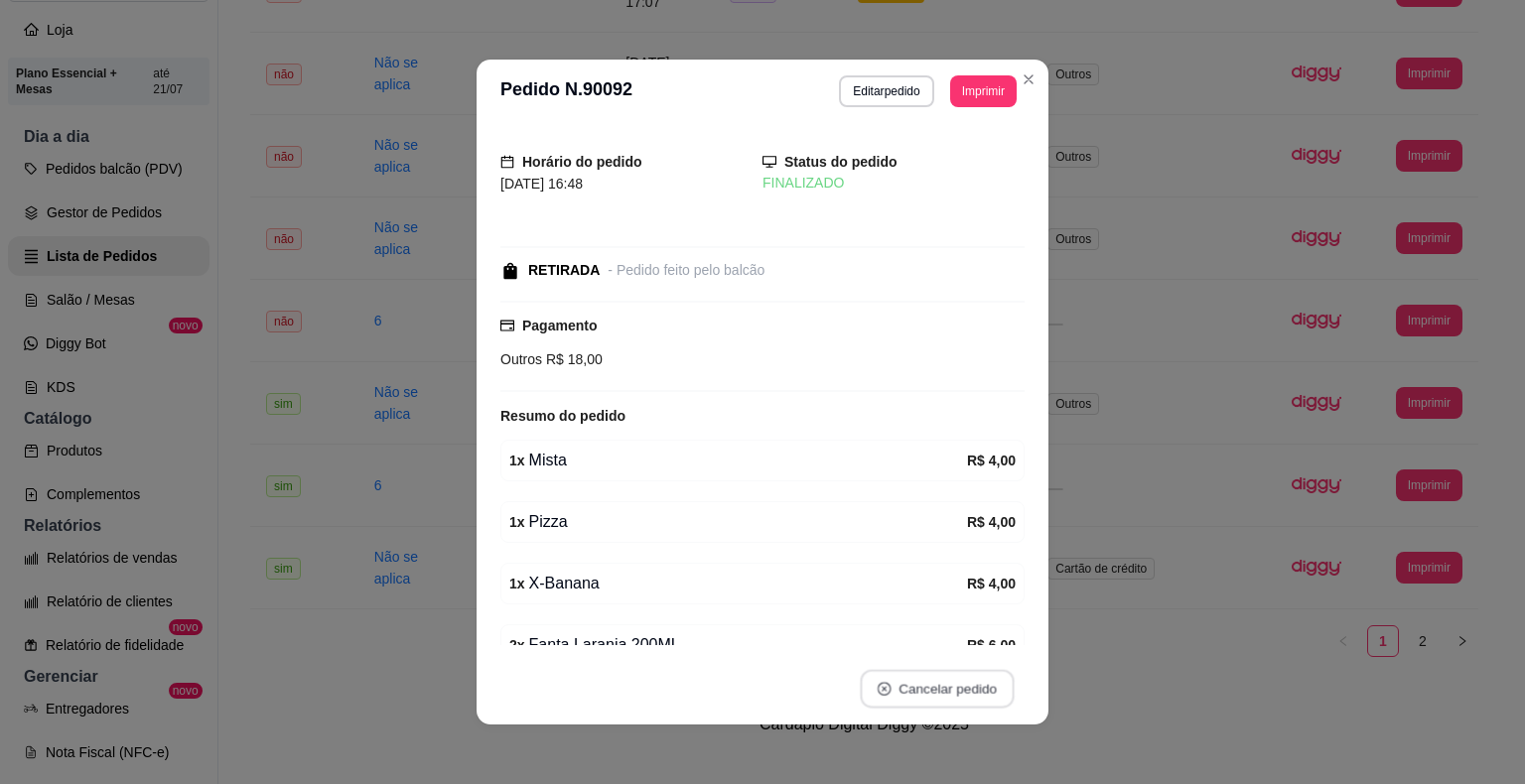 click on "Cancelar pedido" at bounding box center (936, 689) 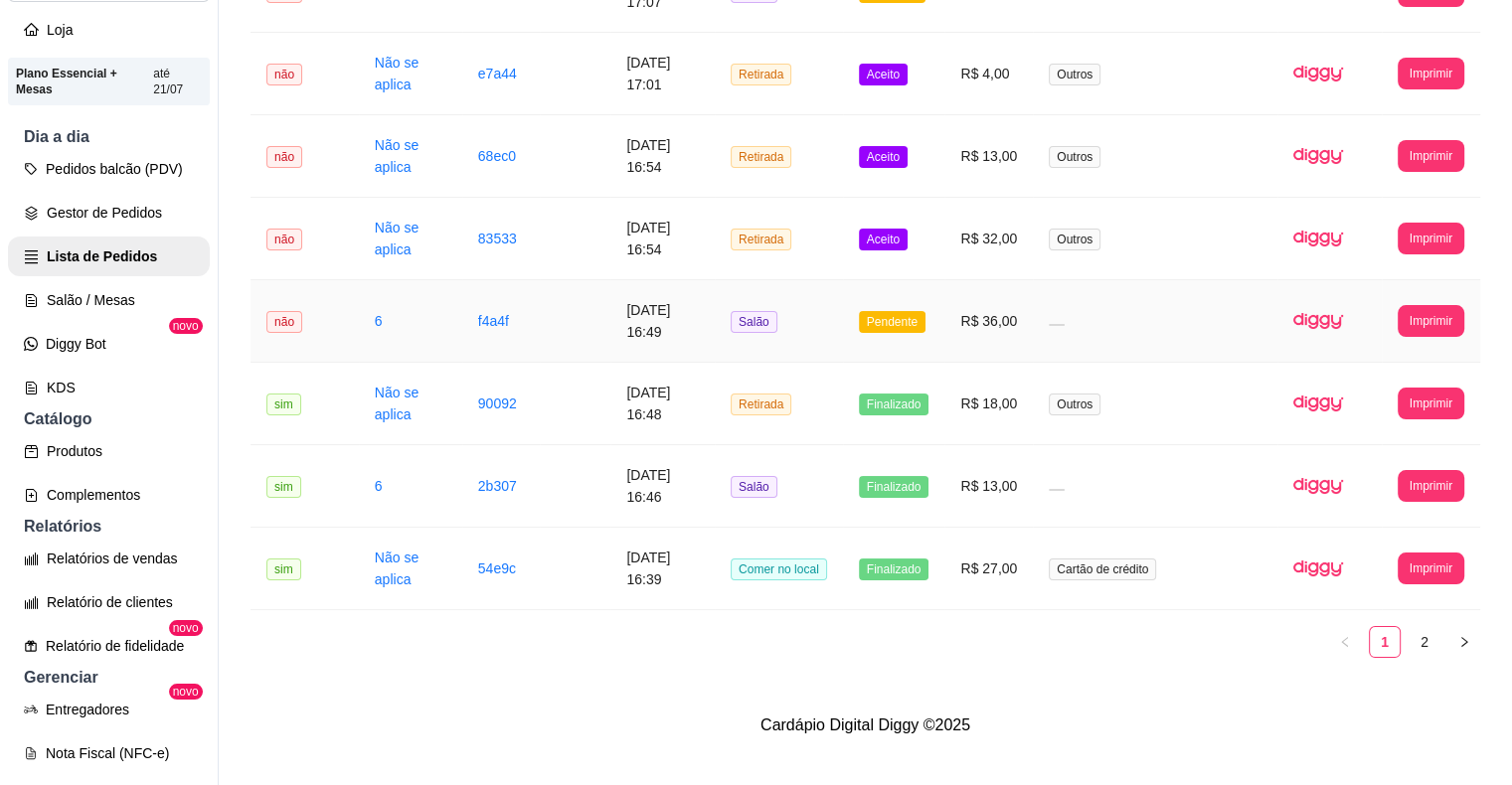 click on "Pendente" at bounding box center [894, 321] 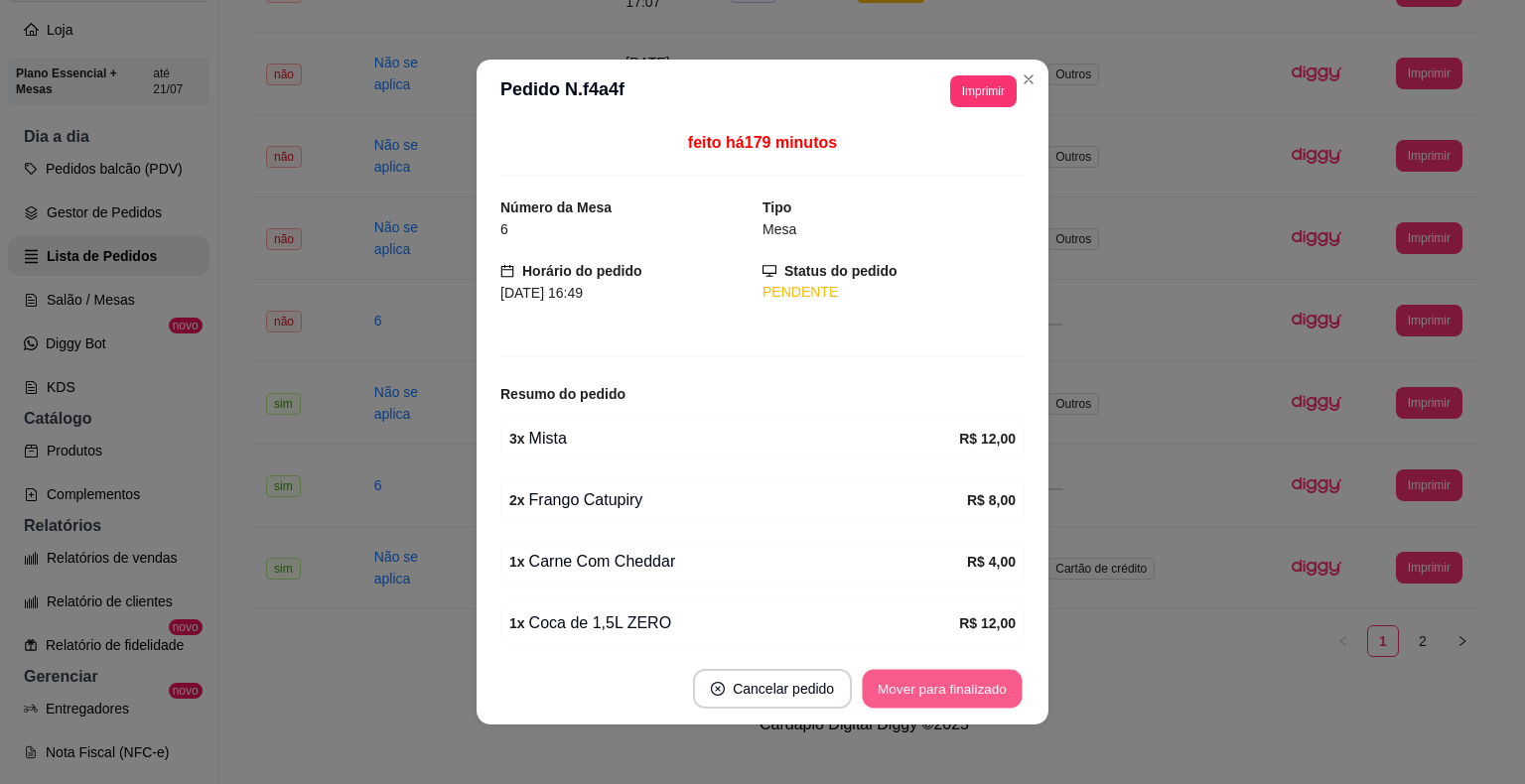click on "Mover para finalizado" at bounding box center (942, 689) 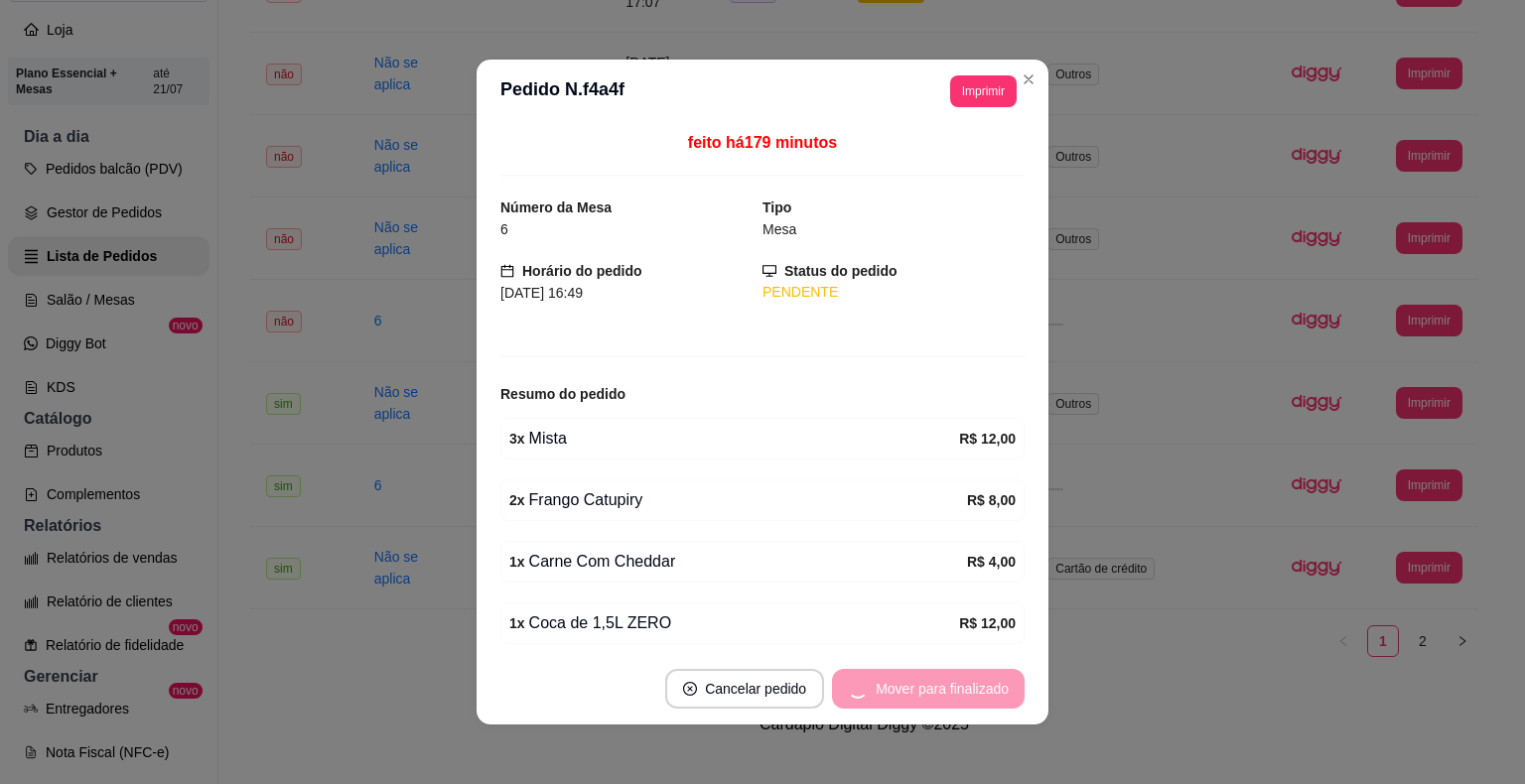 click on "Mover para finalizado" at bounding box center (928, 689) 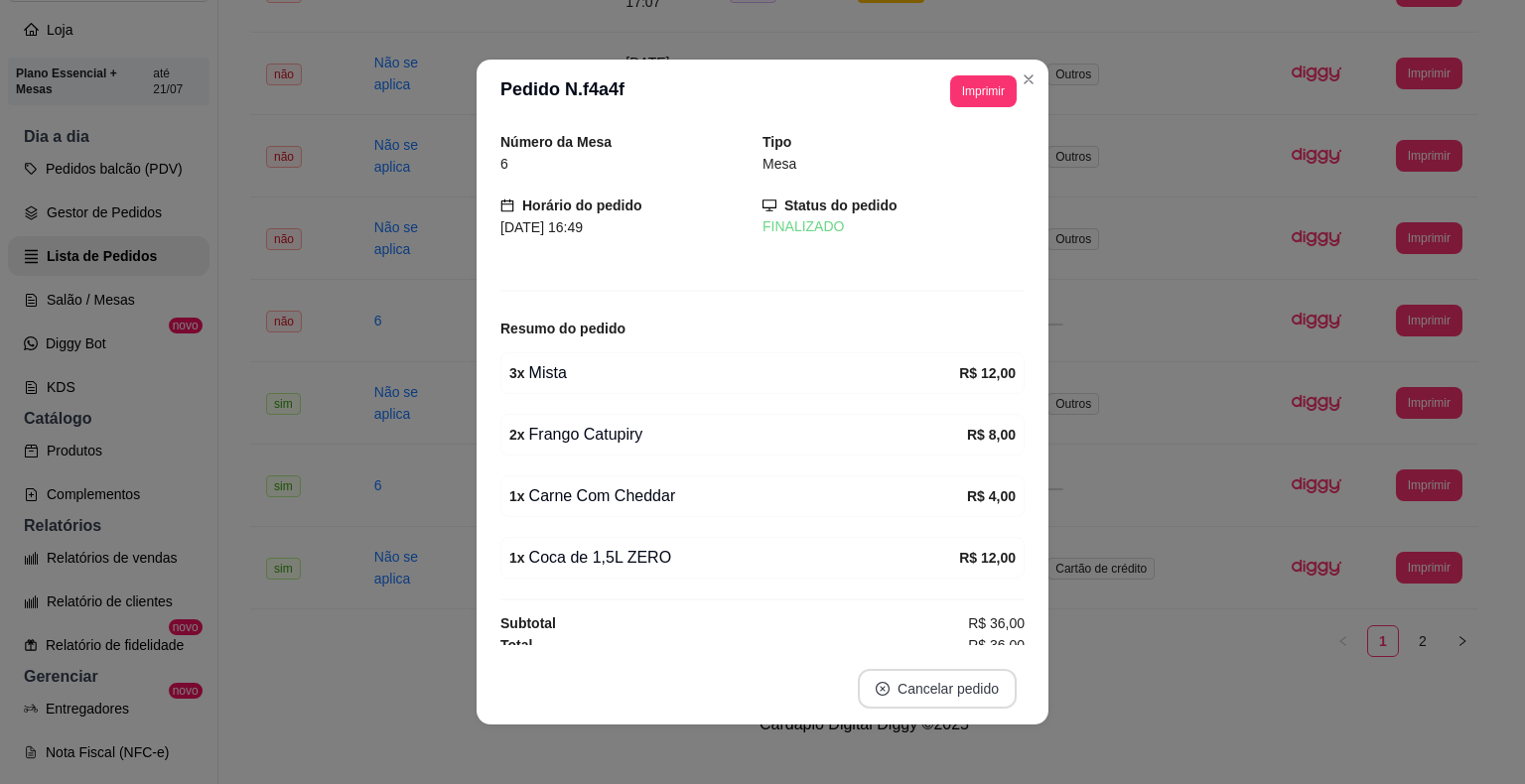click on "Cancelar pedido" at bounding box center [937, 689] 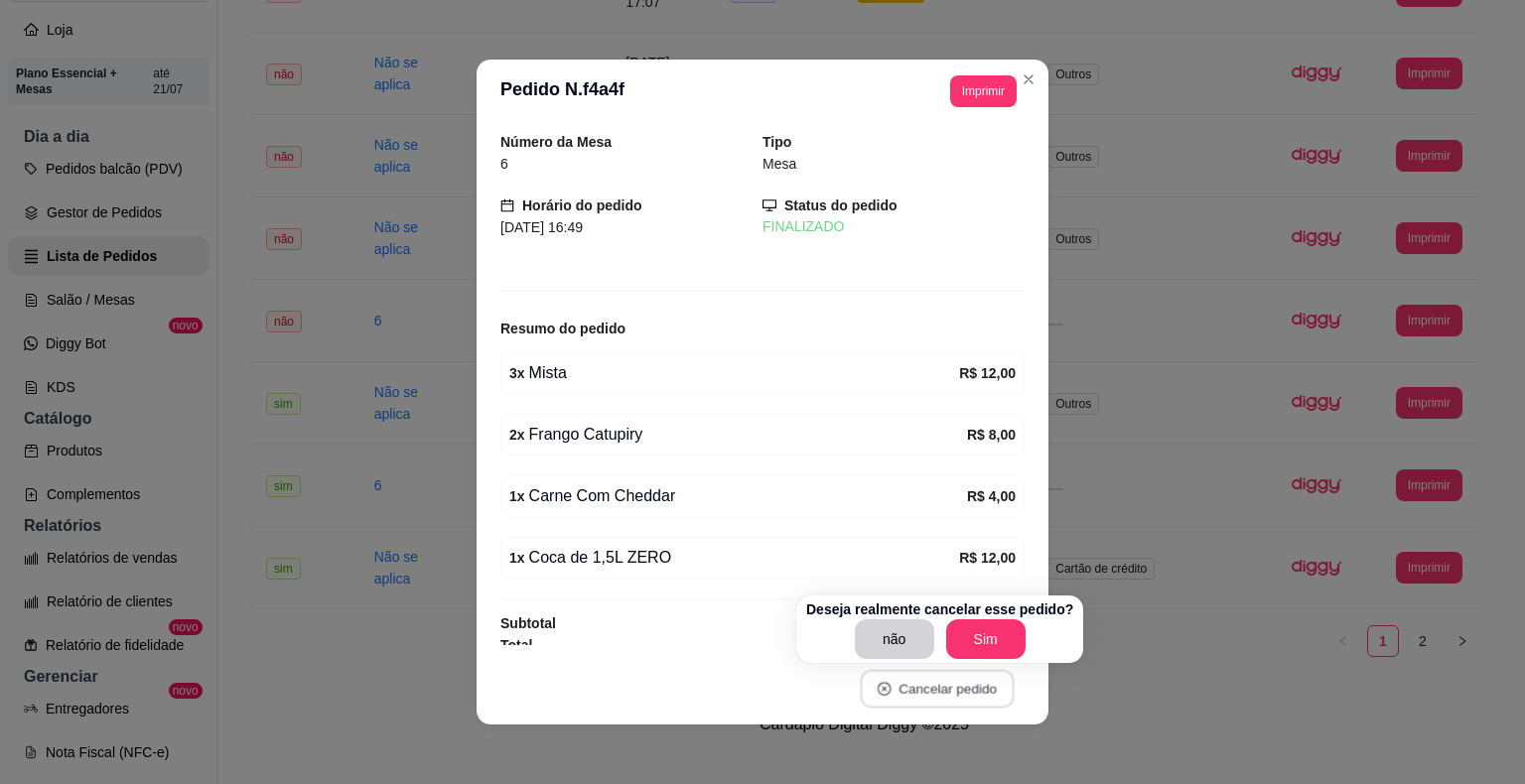 click on "Cancelar pedido" at bounding box center [936, 689] 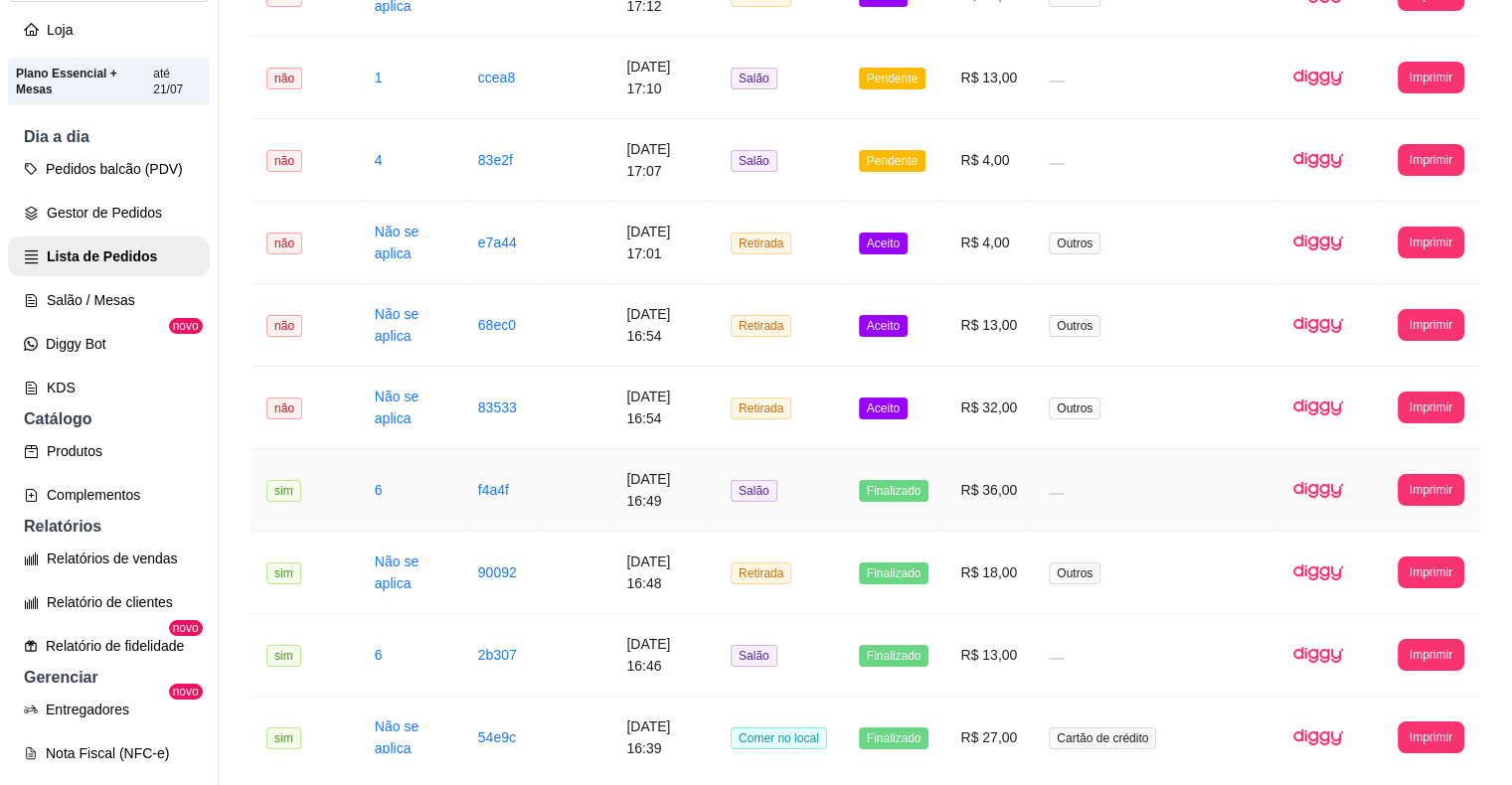 scroll, scrollTop: 1876, scrollLeft: 0, axis: vertical 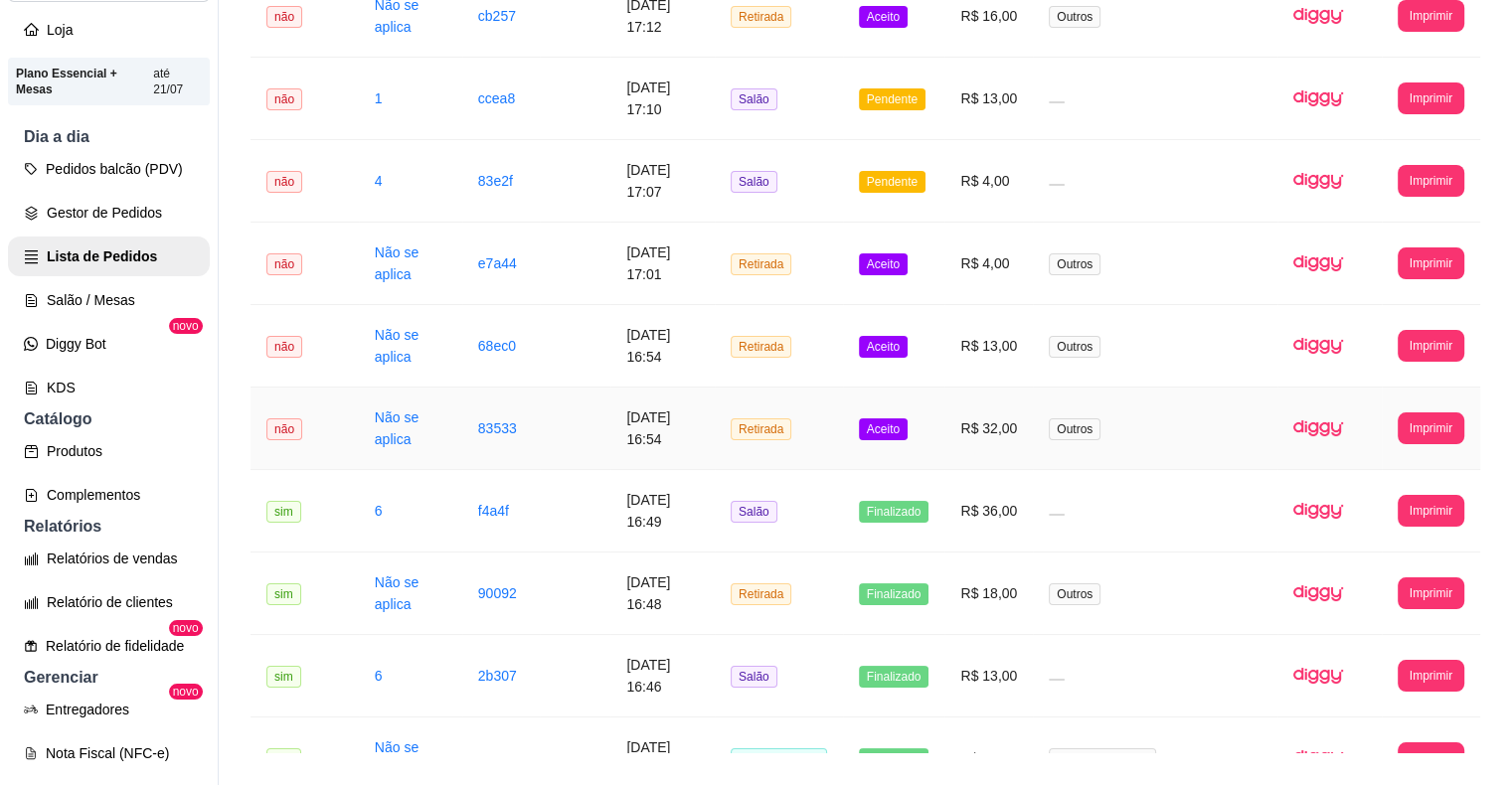 click on "Aceito" at bounding box center (883, 429) 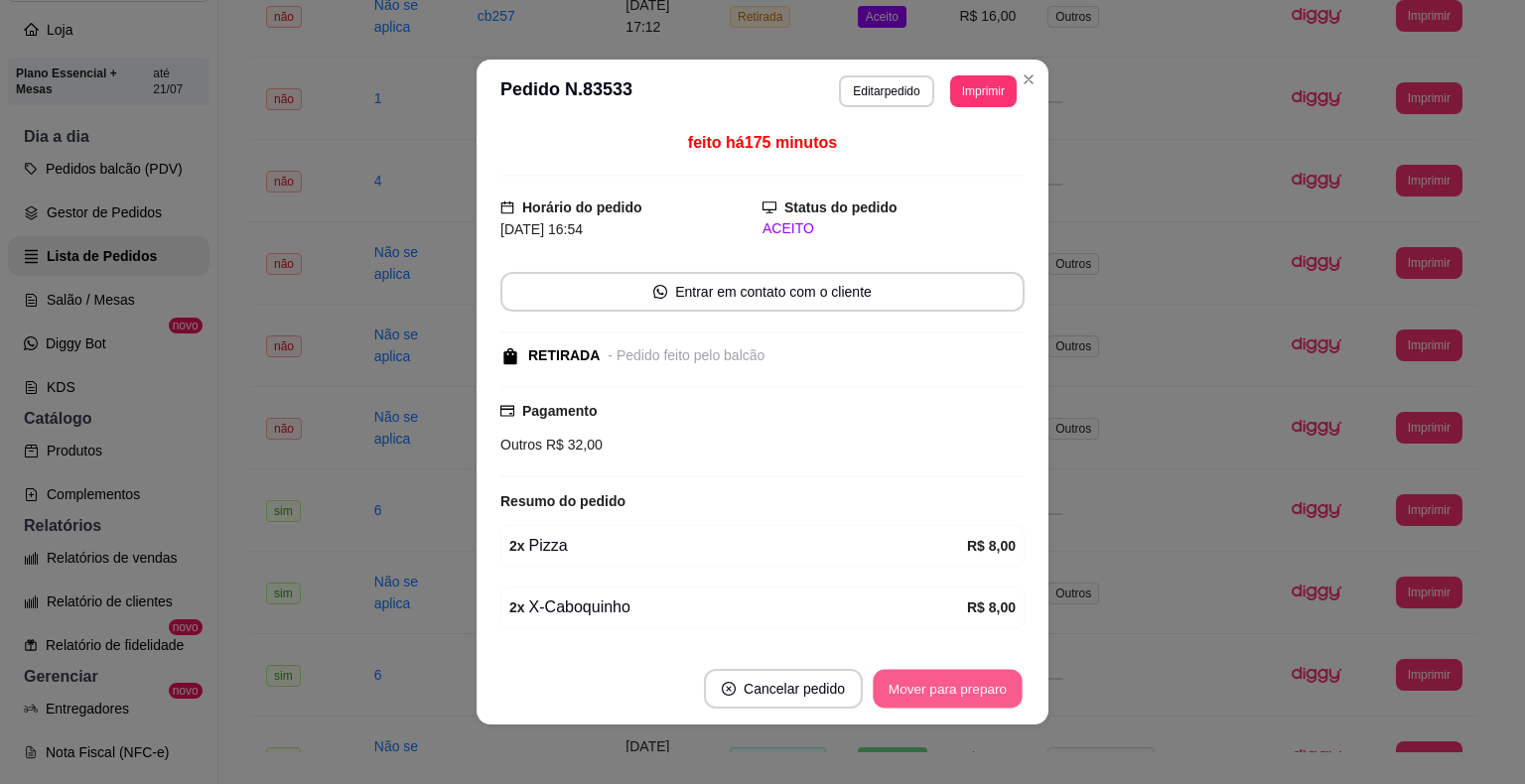 click on "Mover para preparo" at bounding box center (947, 689) 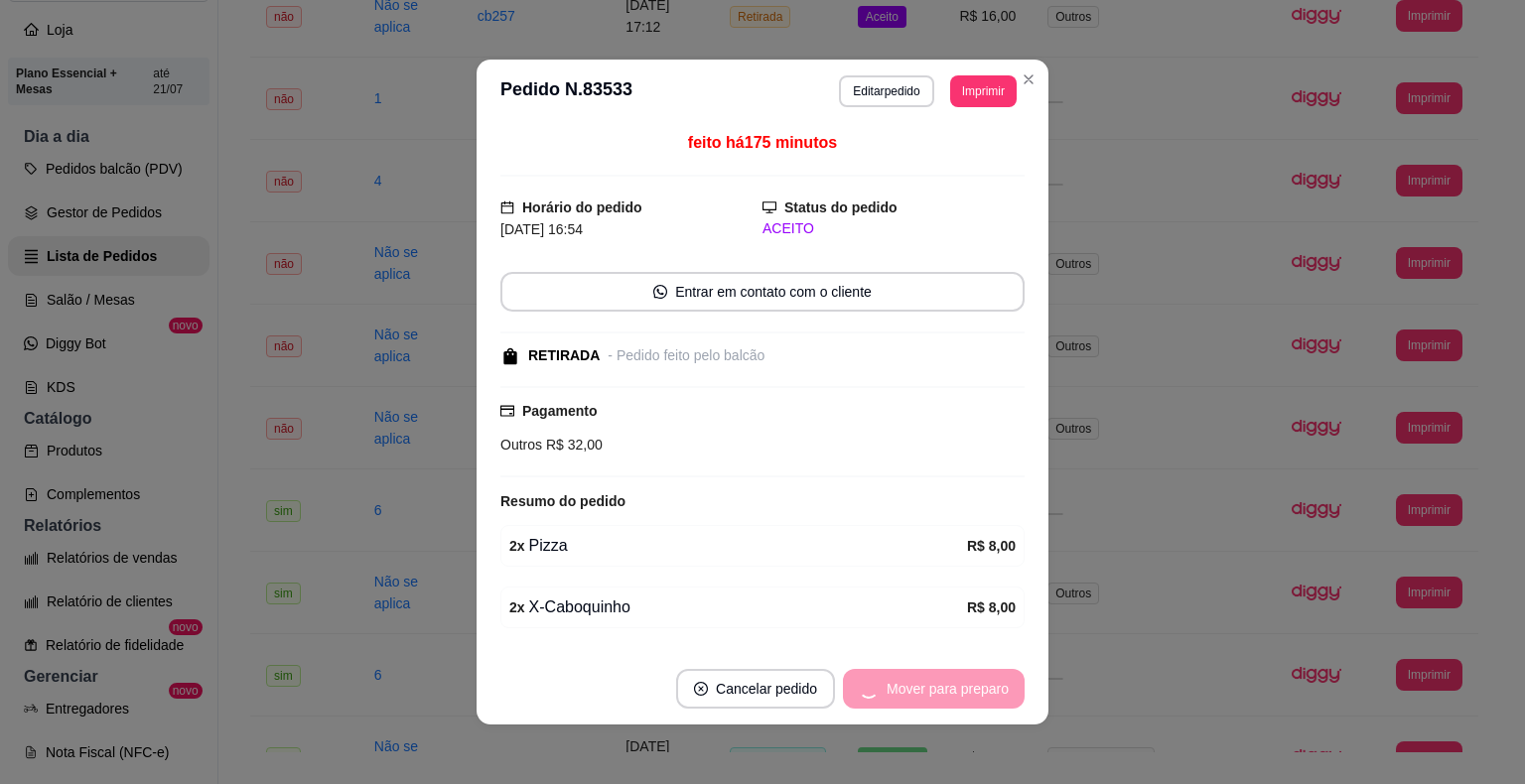 click on "Mover para preparo" at bounding box center (933, 689) 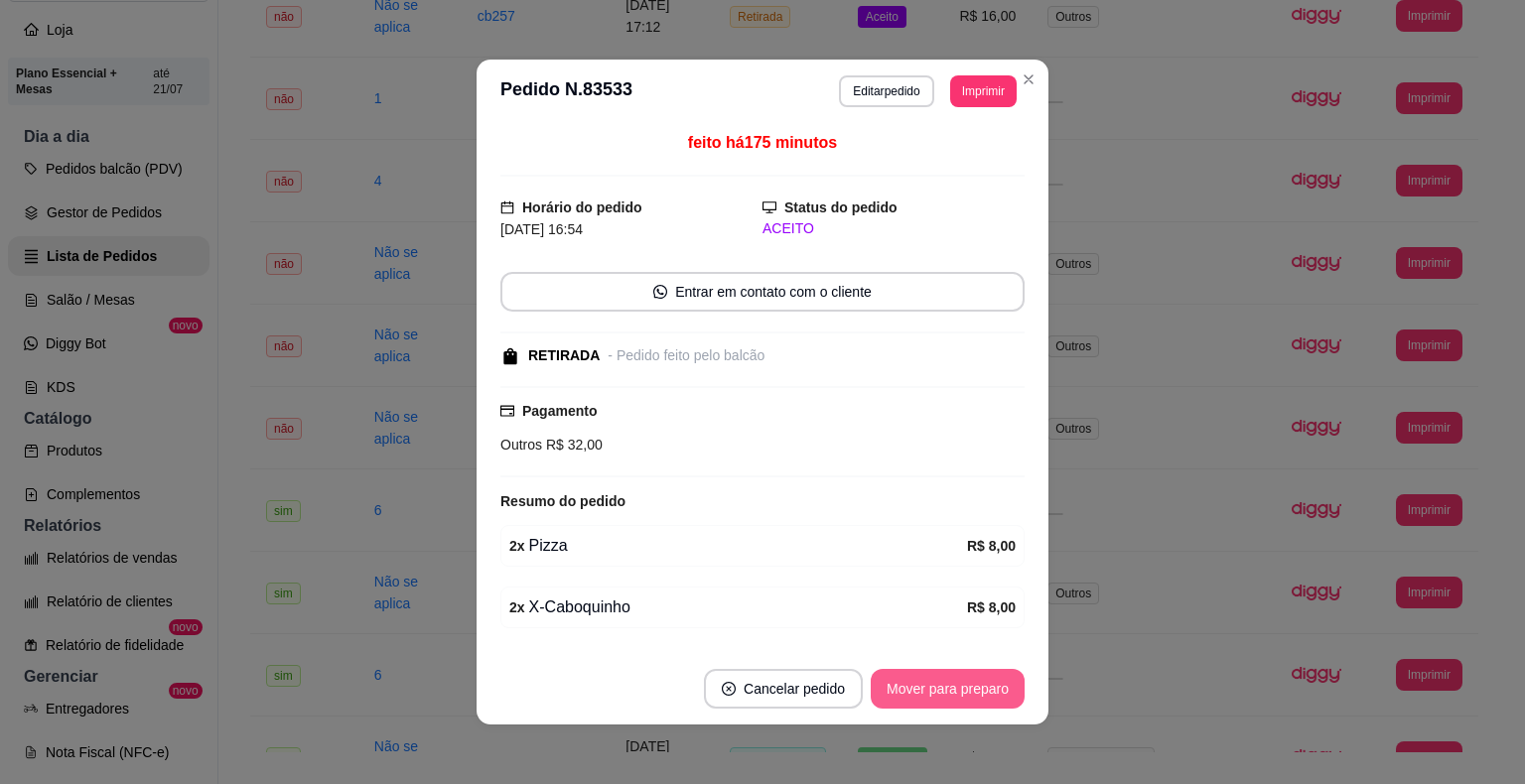 click on "Mover para preparo" at bounding box center [947, 689] 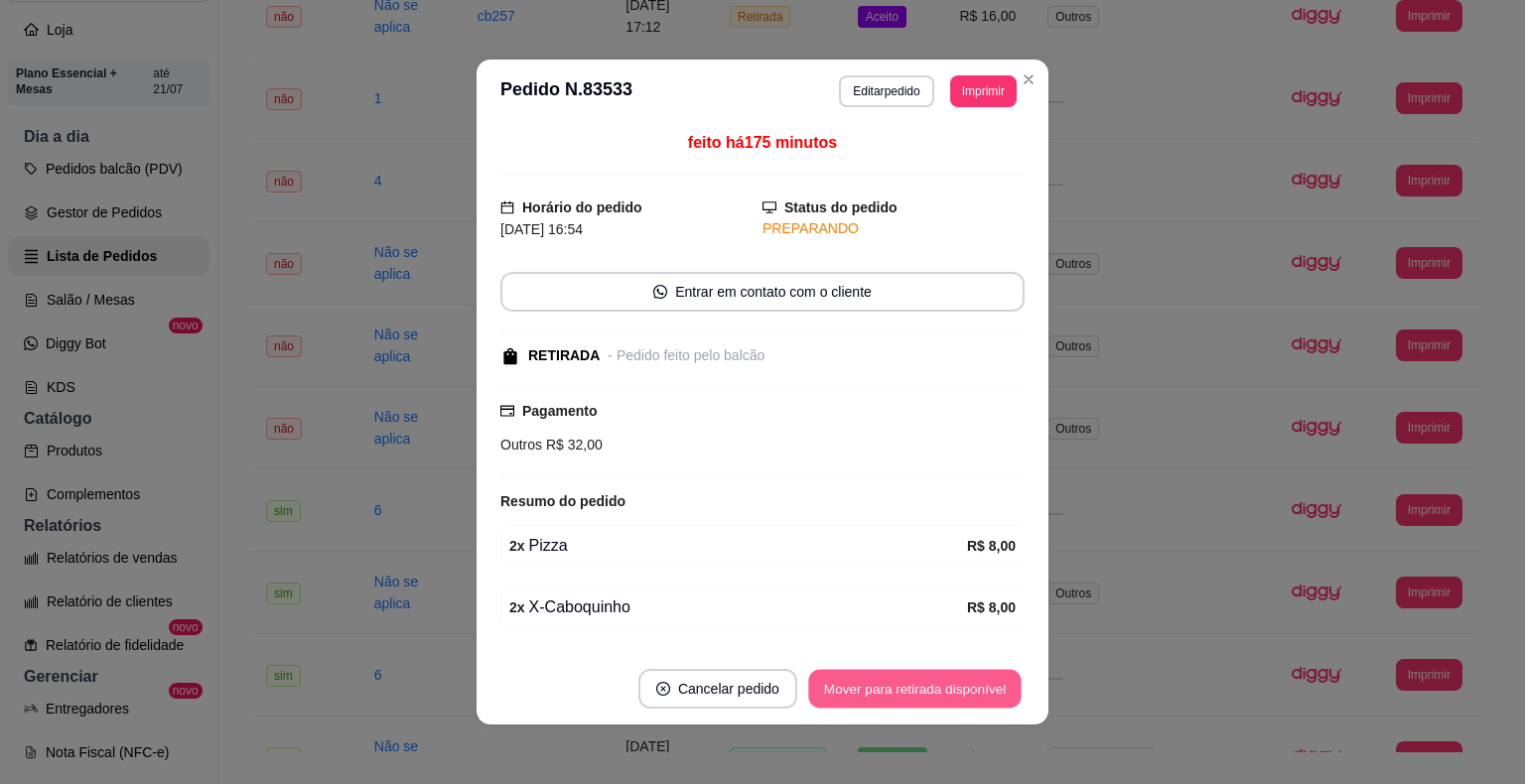 click on "Mover para retirada disponível" at bounding box center [914, 689] 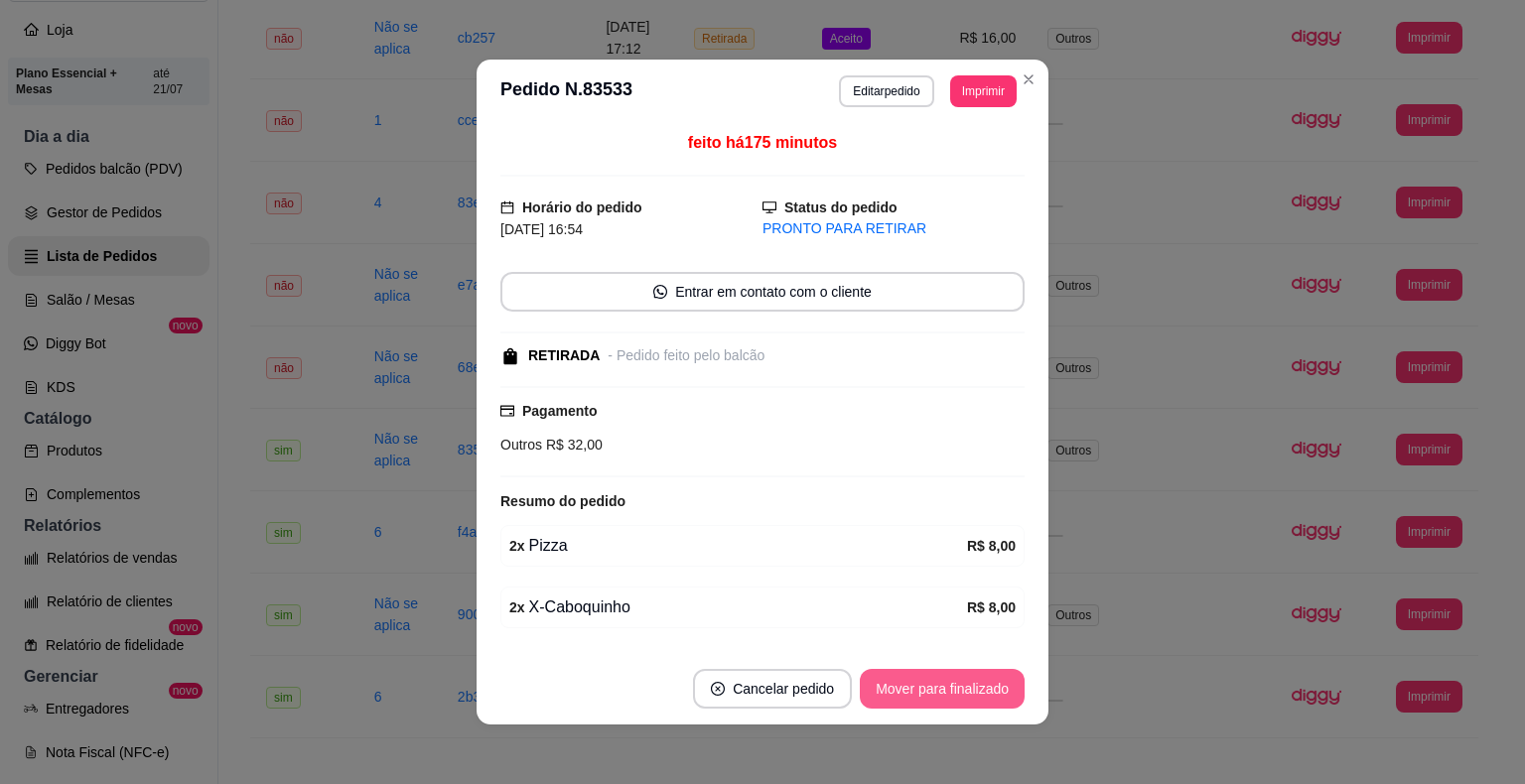 click on "Mover para finalizado" at bounding box center (942, 689) 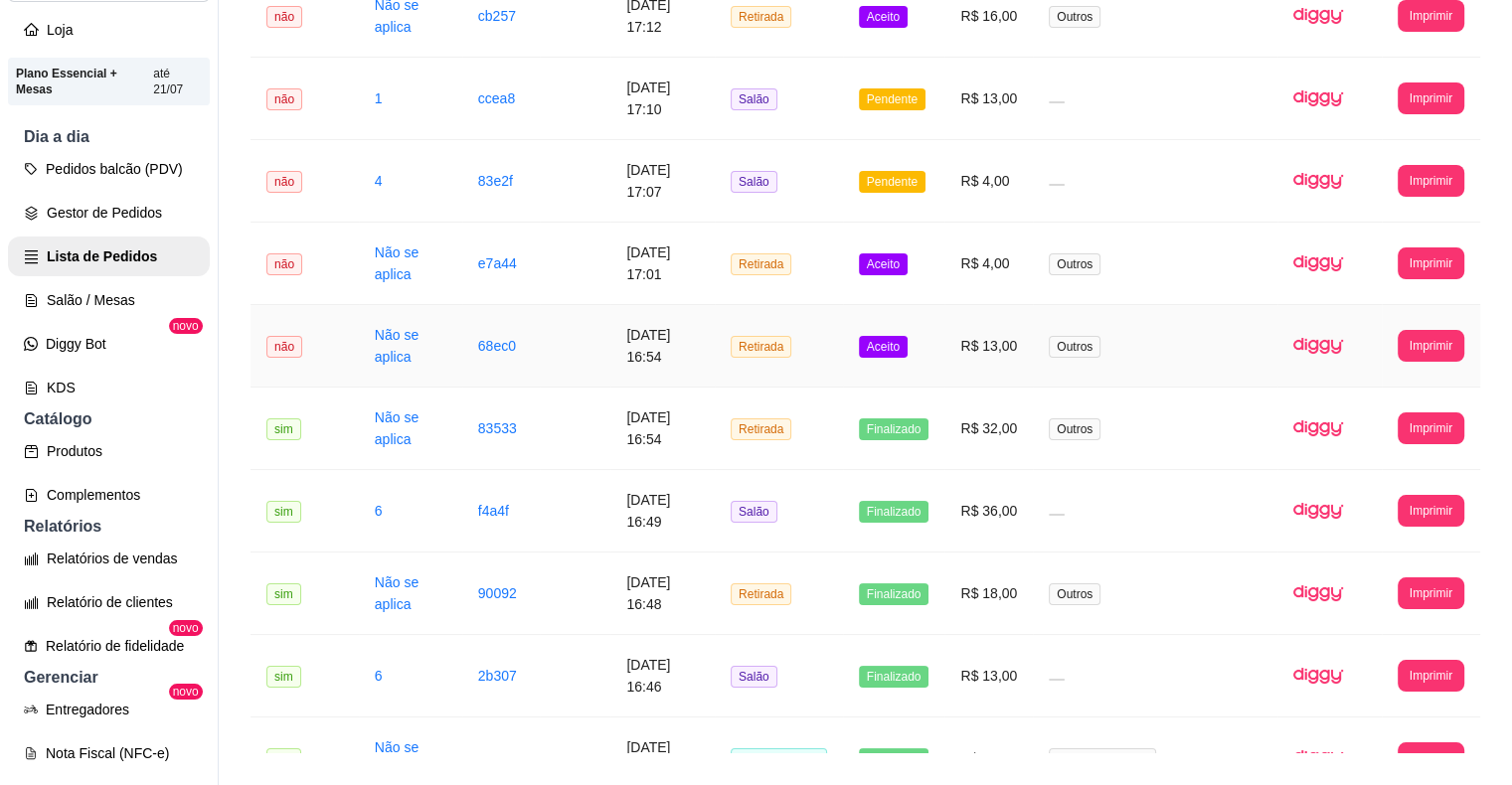 click on "Aceito" at bounding box center (883, 347) 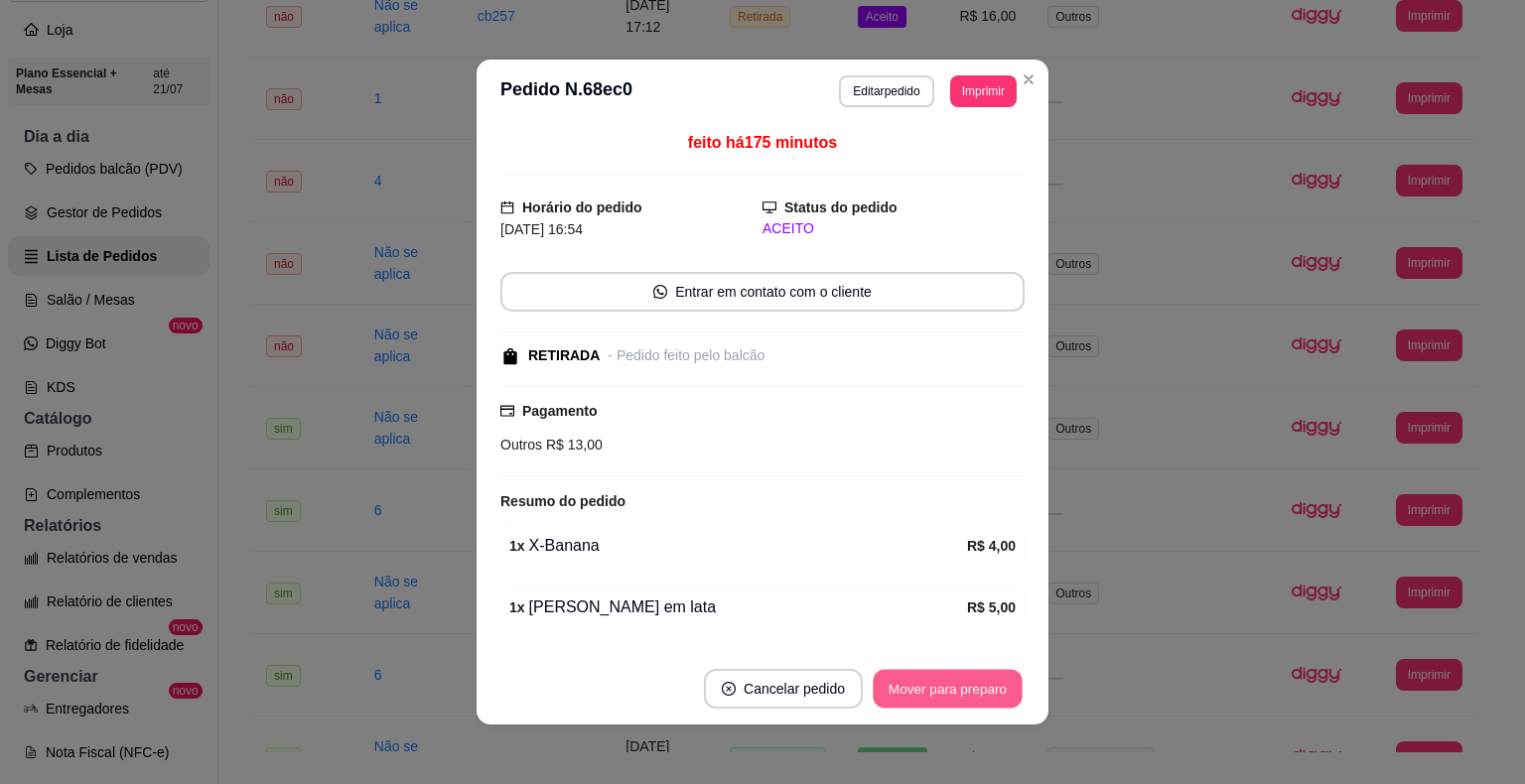 click on "Mover para preparo" at bounding box center (947, 689) 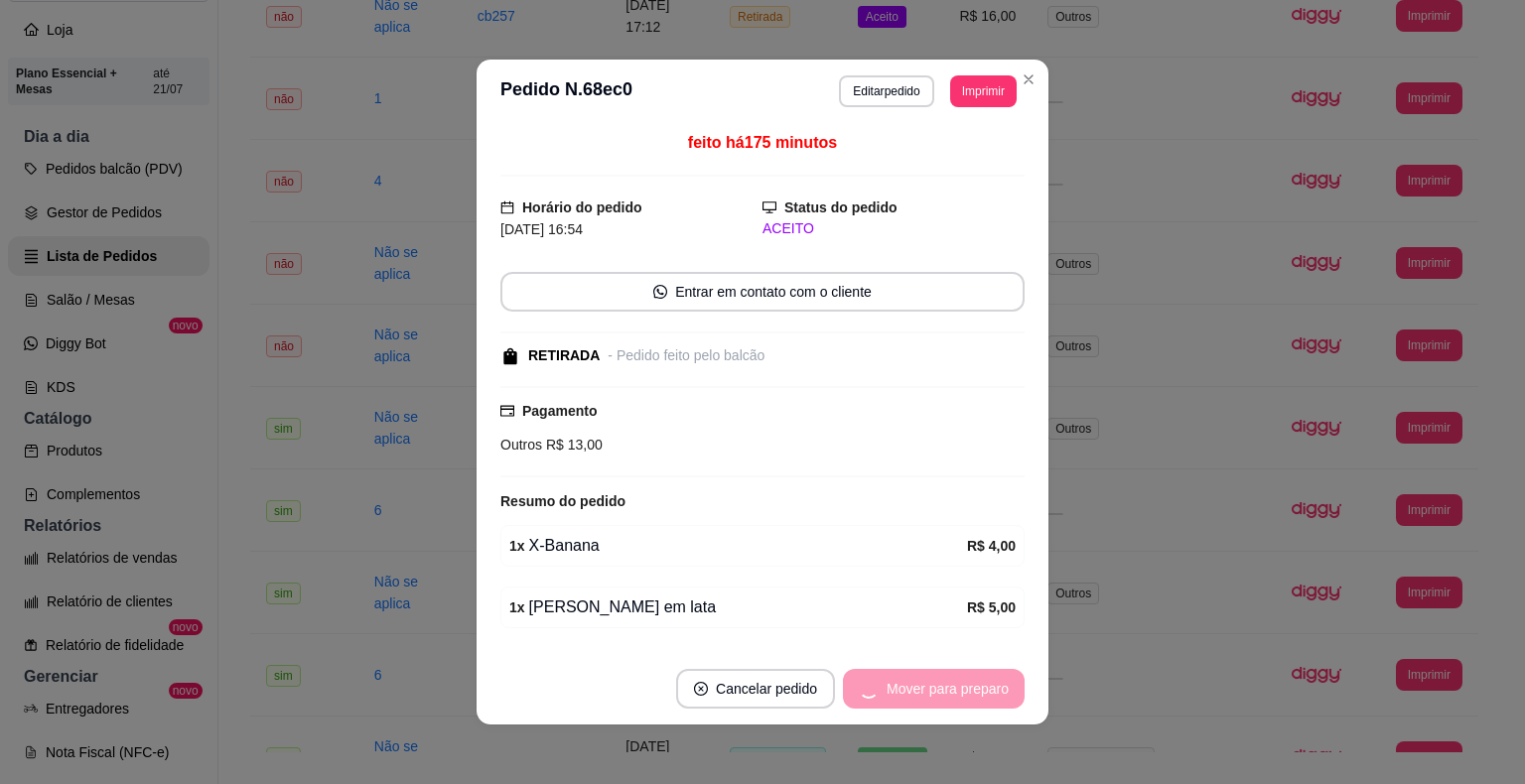 click on "Mover para preparo" at bounding box center [933, 689] 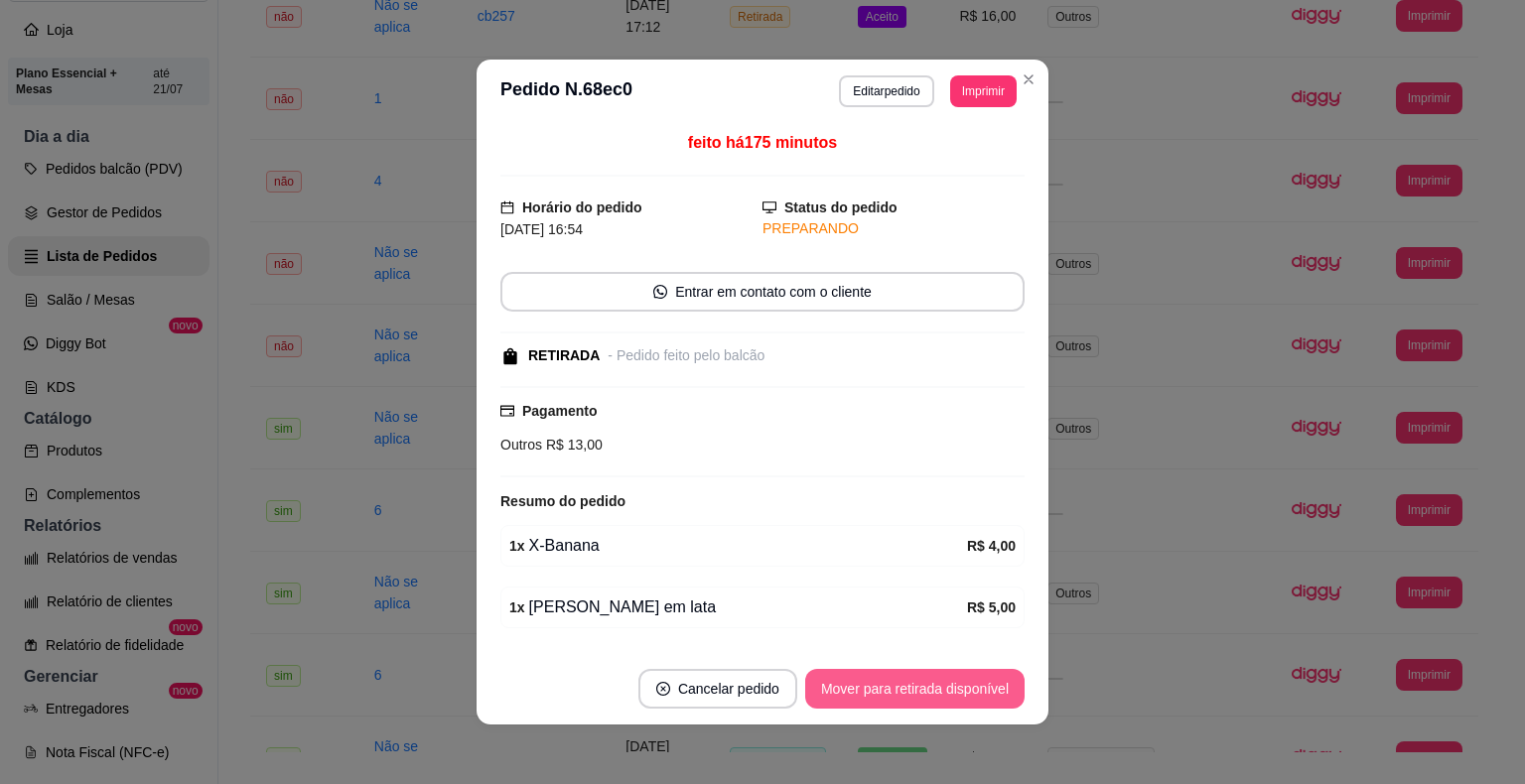 click on "Mover para retirada disponível" at bounding box center [914, 689] 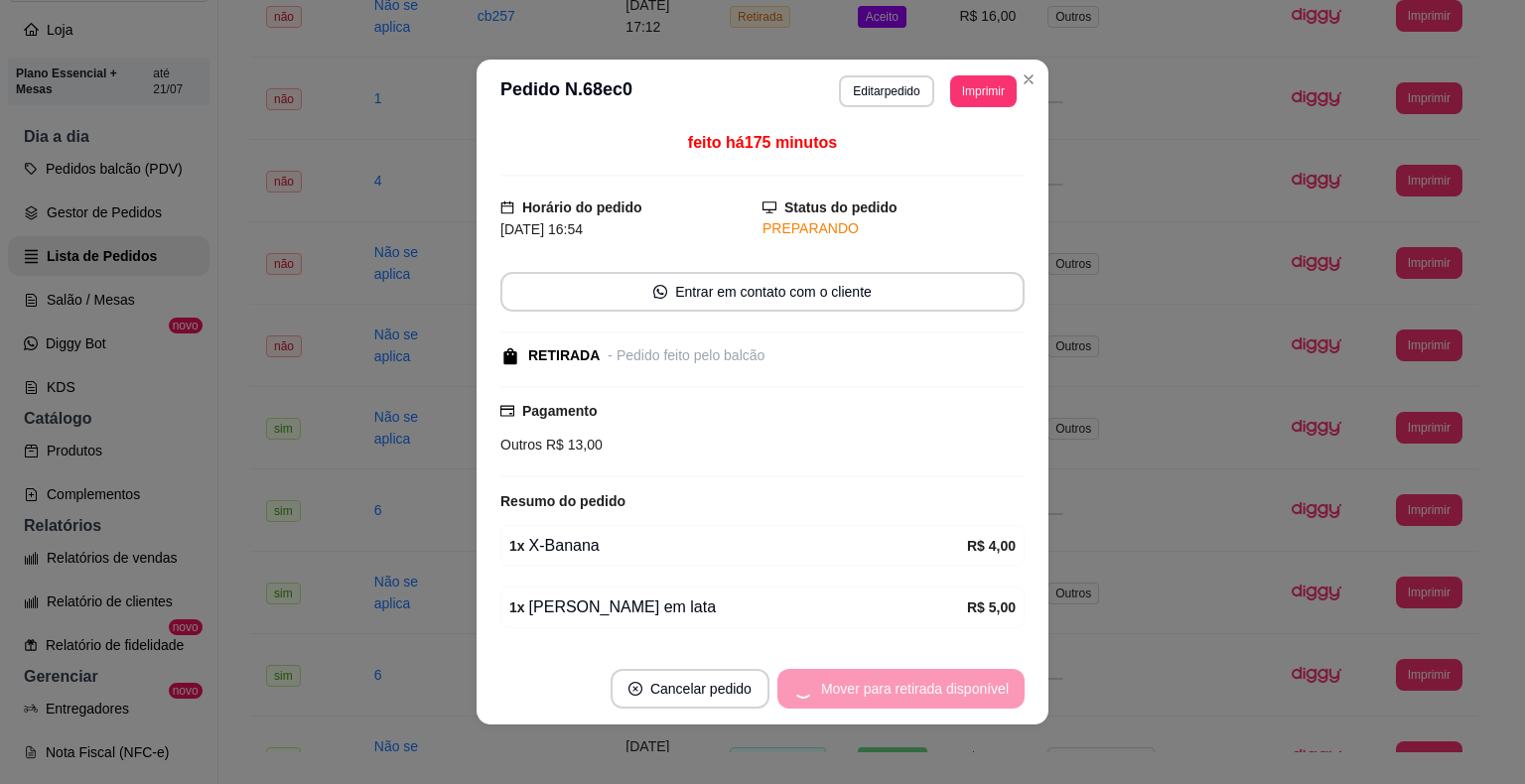 click on "Mover para retirada disponível" at bounding box center [901, 689] 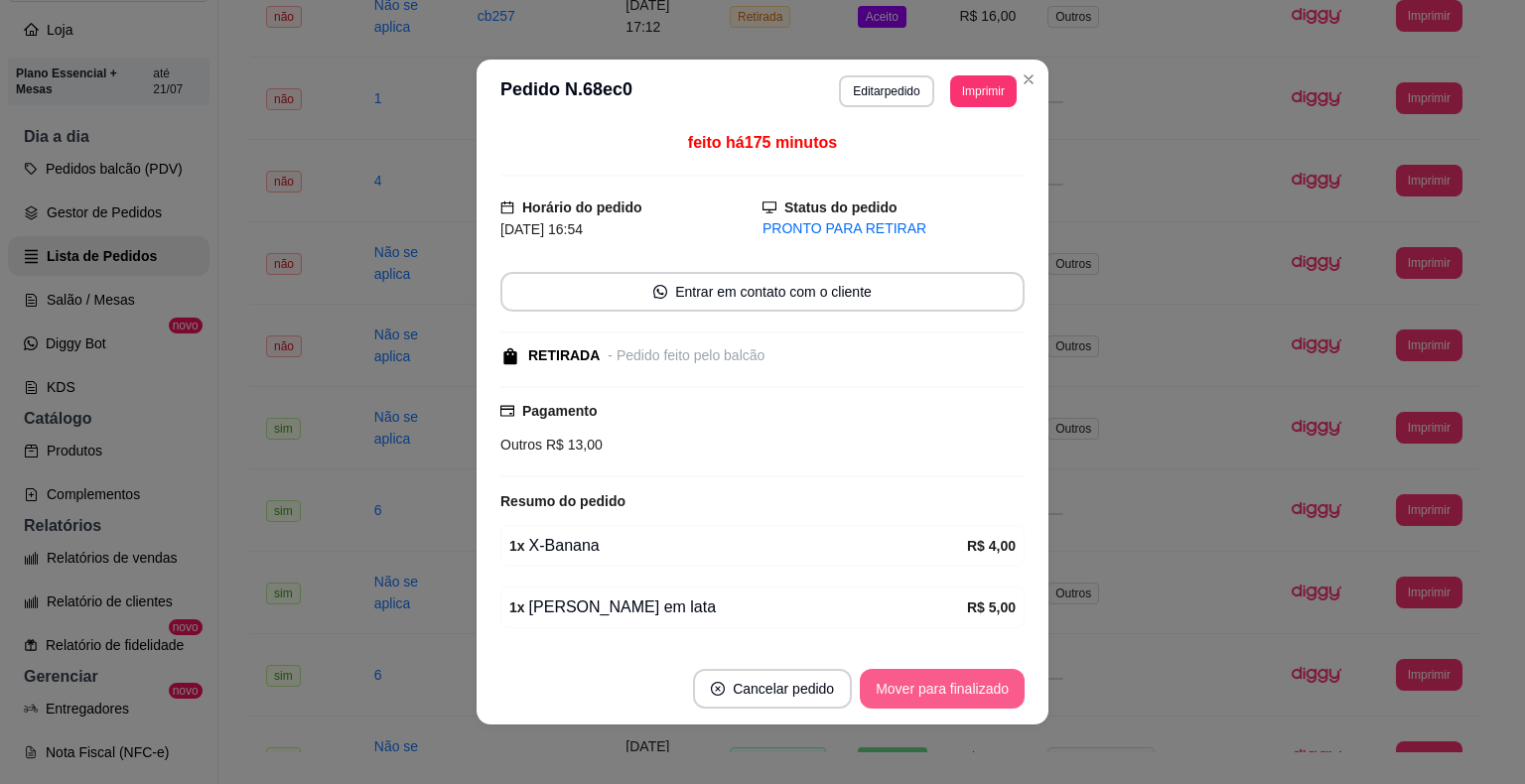 click on "Mover para finalizado" at bounding box center [942, 689] 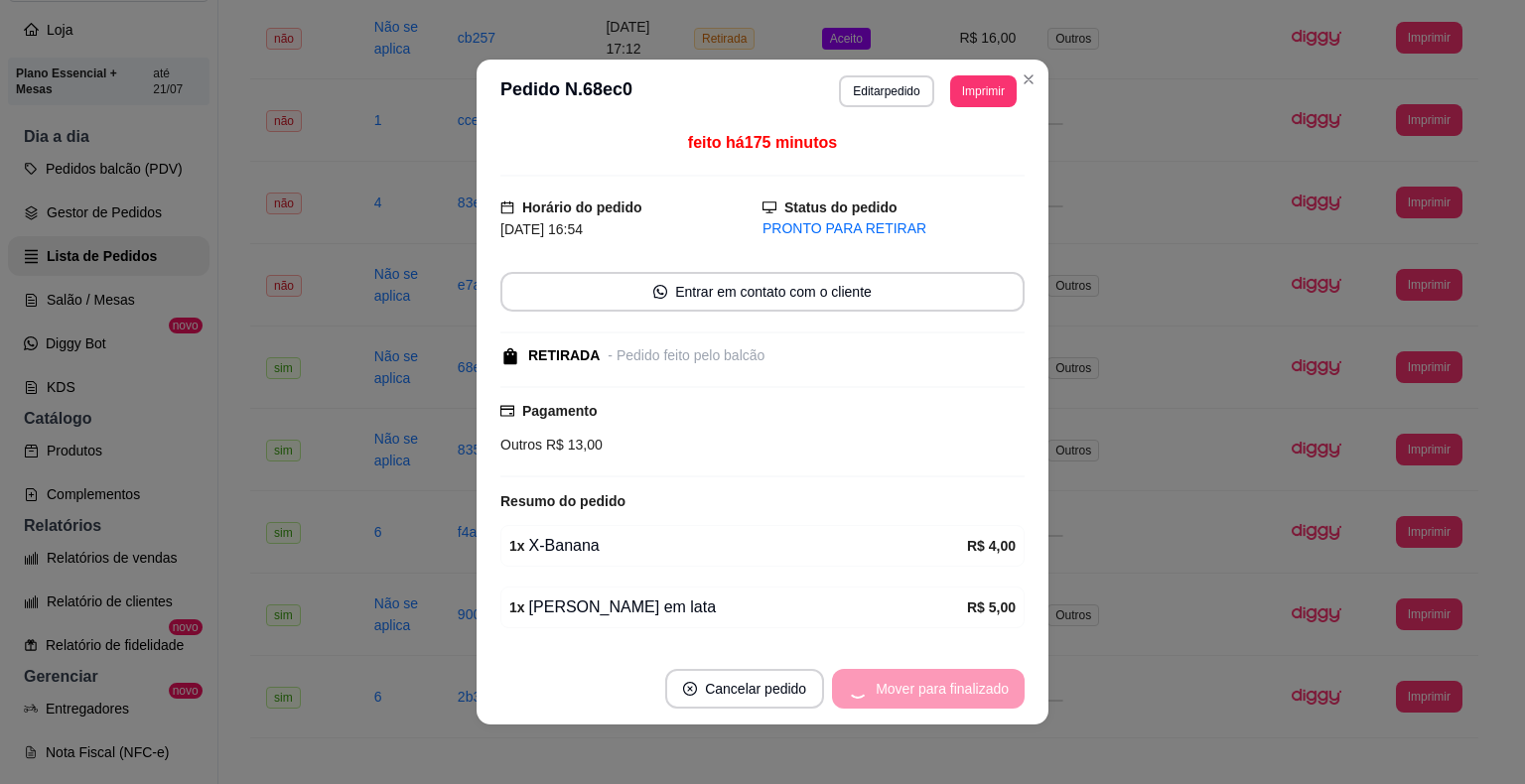 click on "Mover para finalizado" at bounding box center (928, 689) 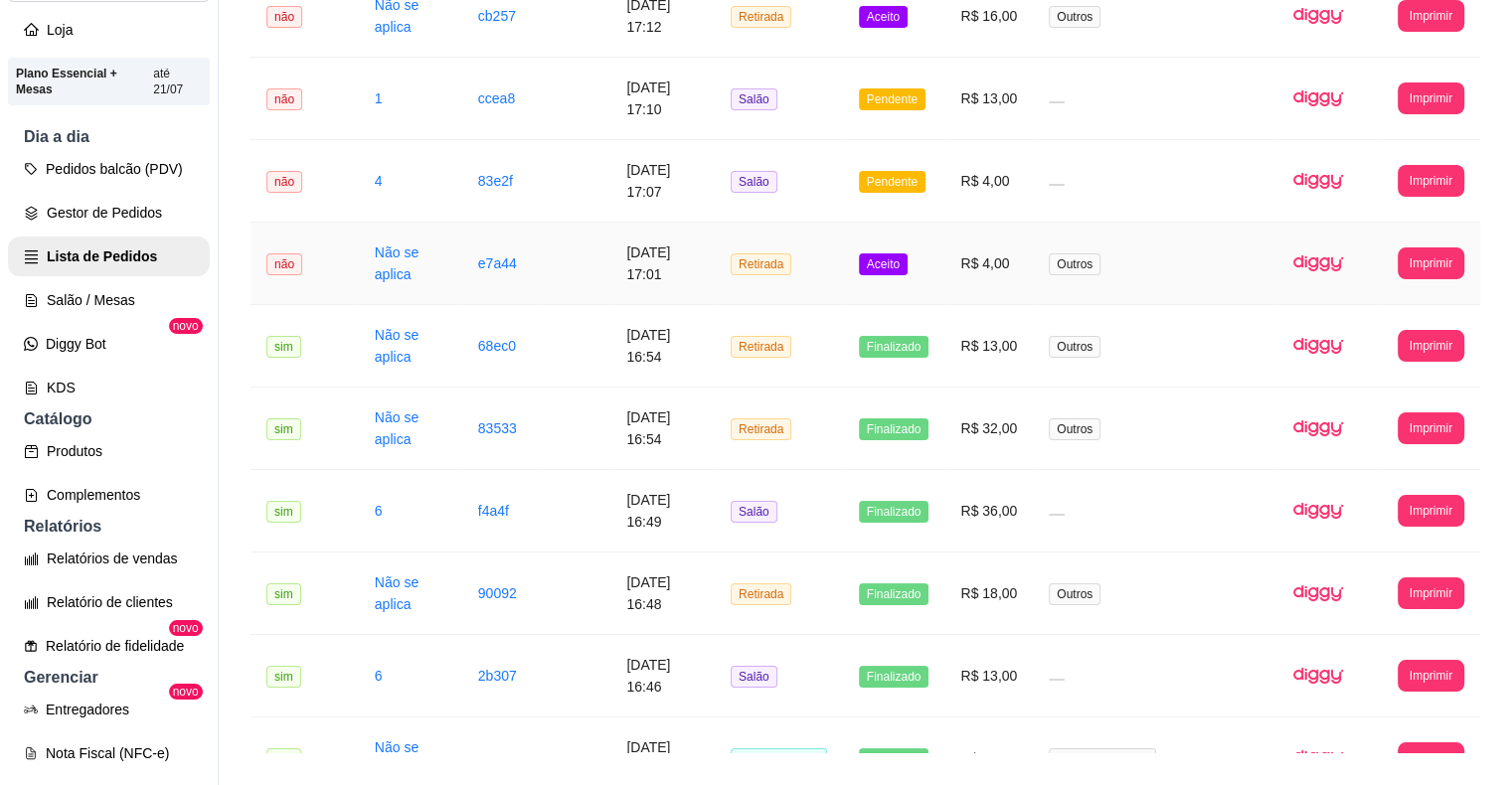 click on "Aceito" at bounding box center [883, 264] 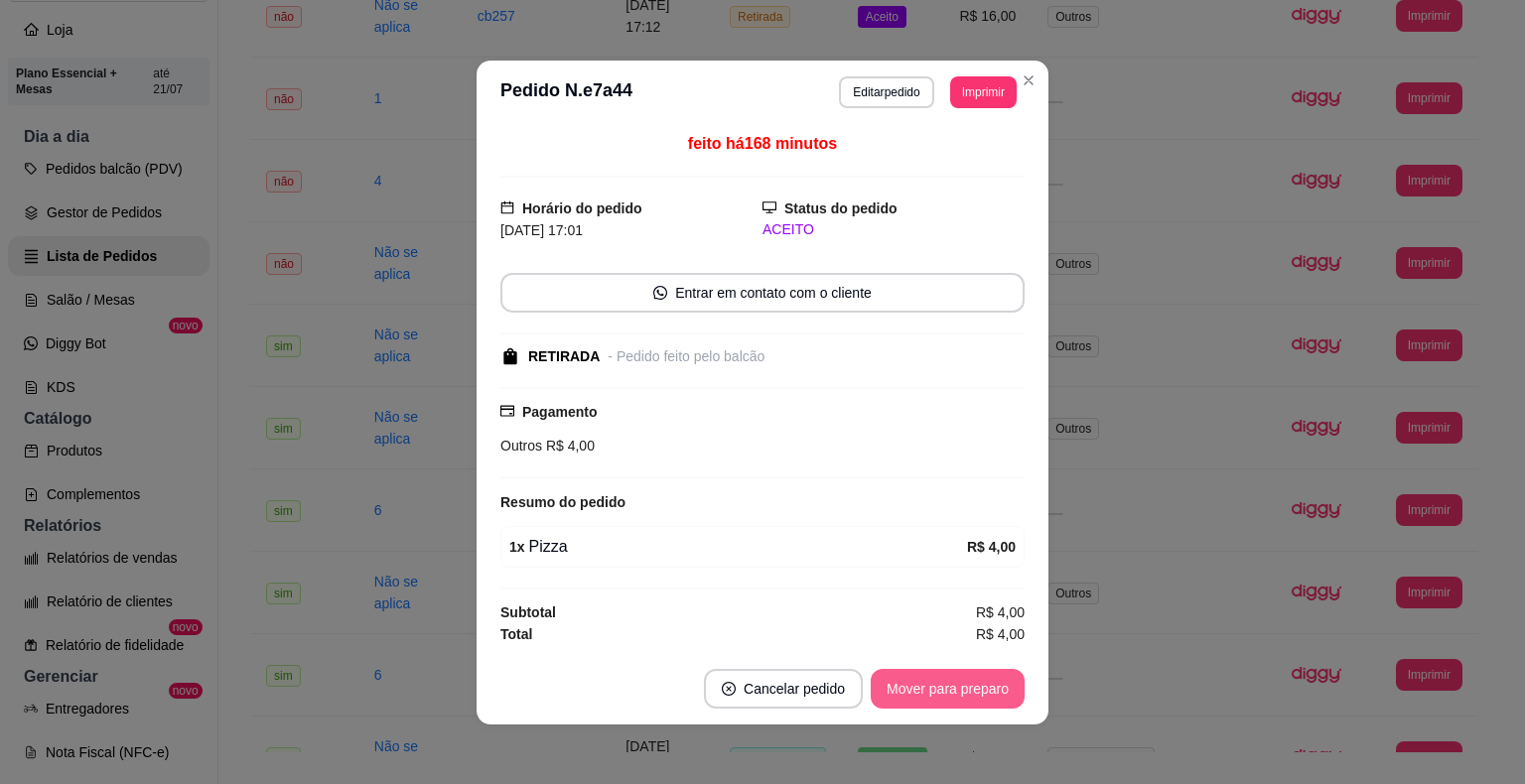 click on "Mover para preparo" at bounding box center (947, 689) 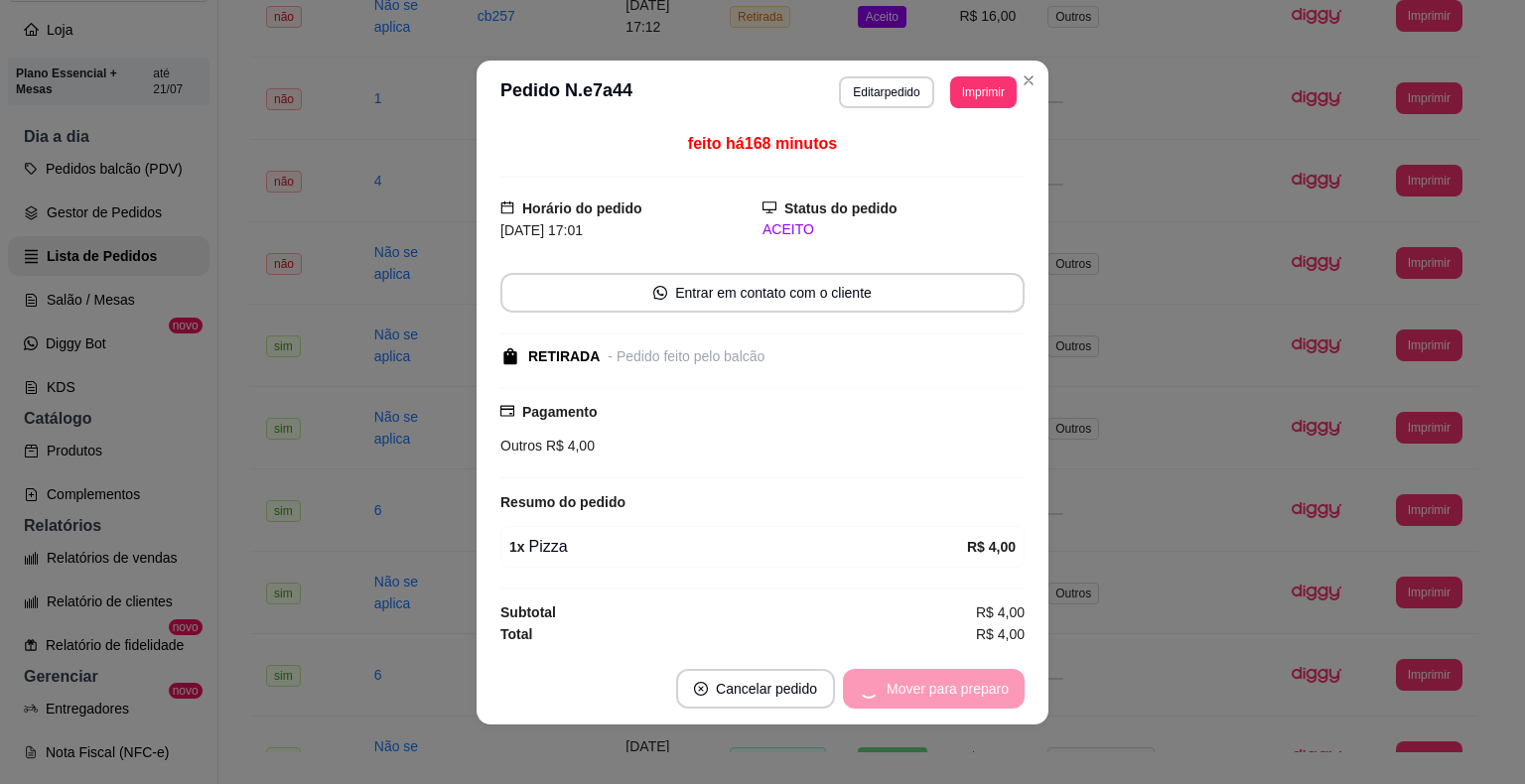 click on "Mover para preparo" at bounding box center (933, 689) 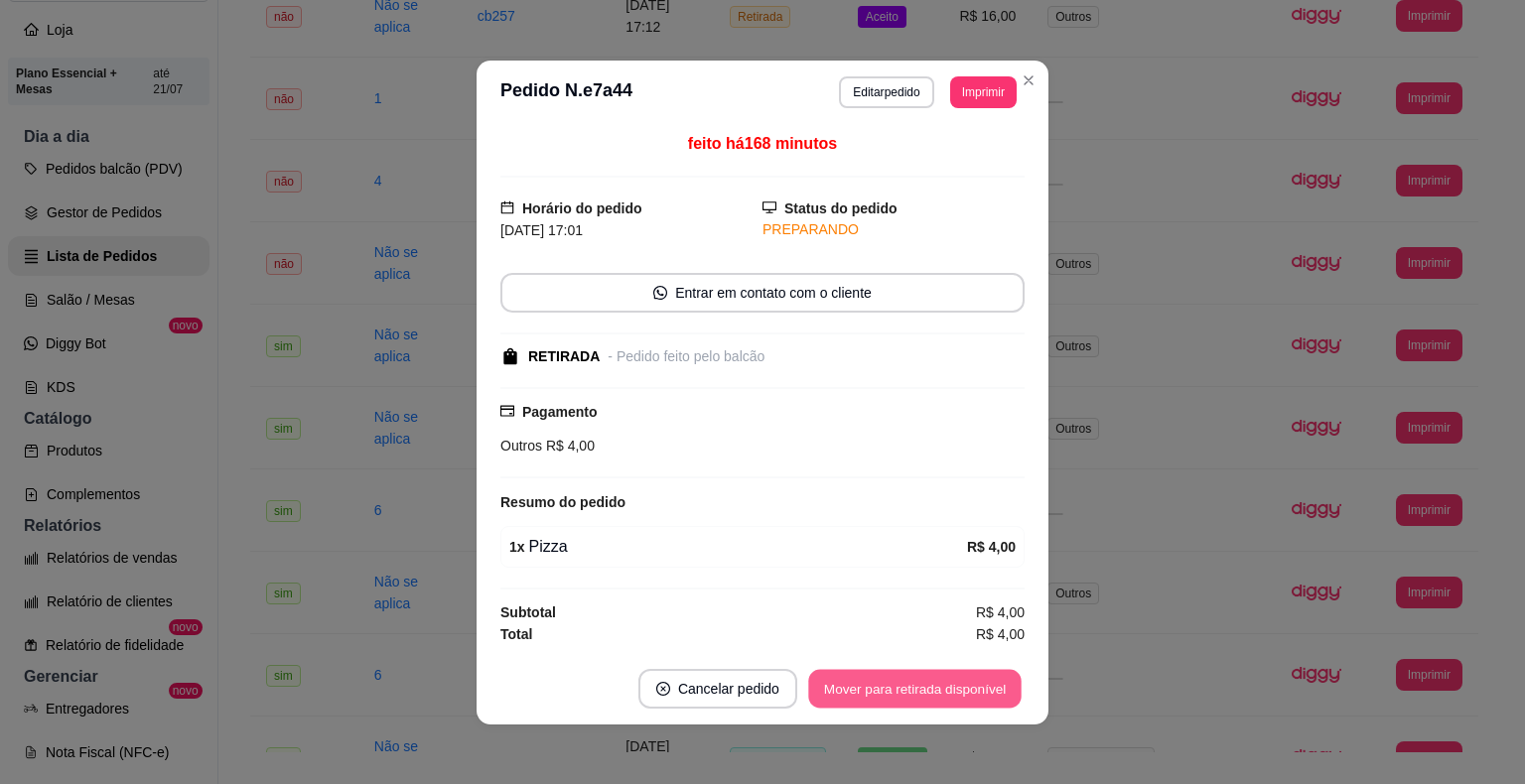 click on "Mover para retirada disponível" at bounding box center (914, 688) 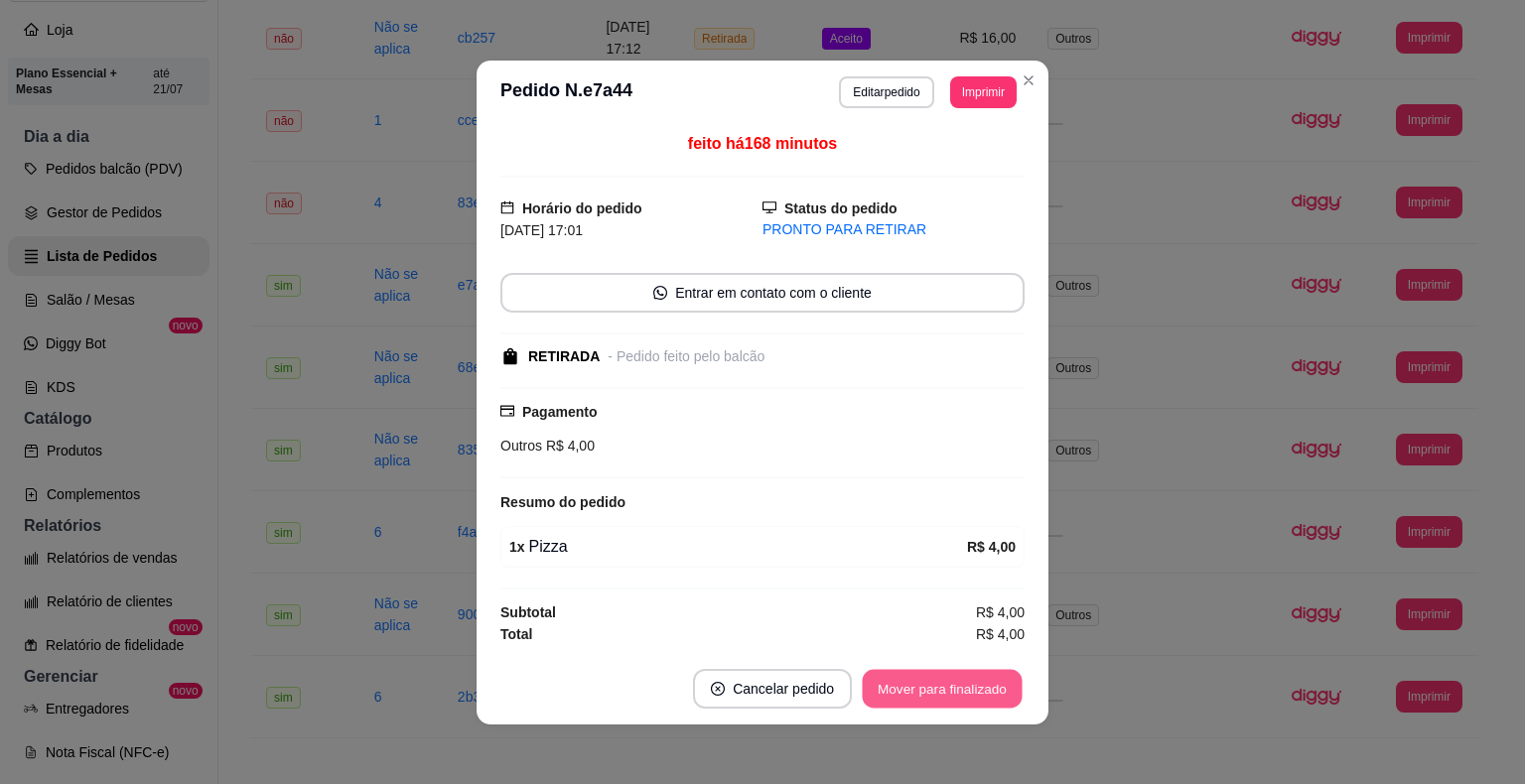click on "Mover para finalizado" at bounding box center [942, 688] 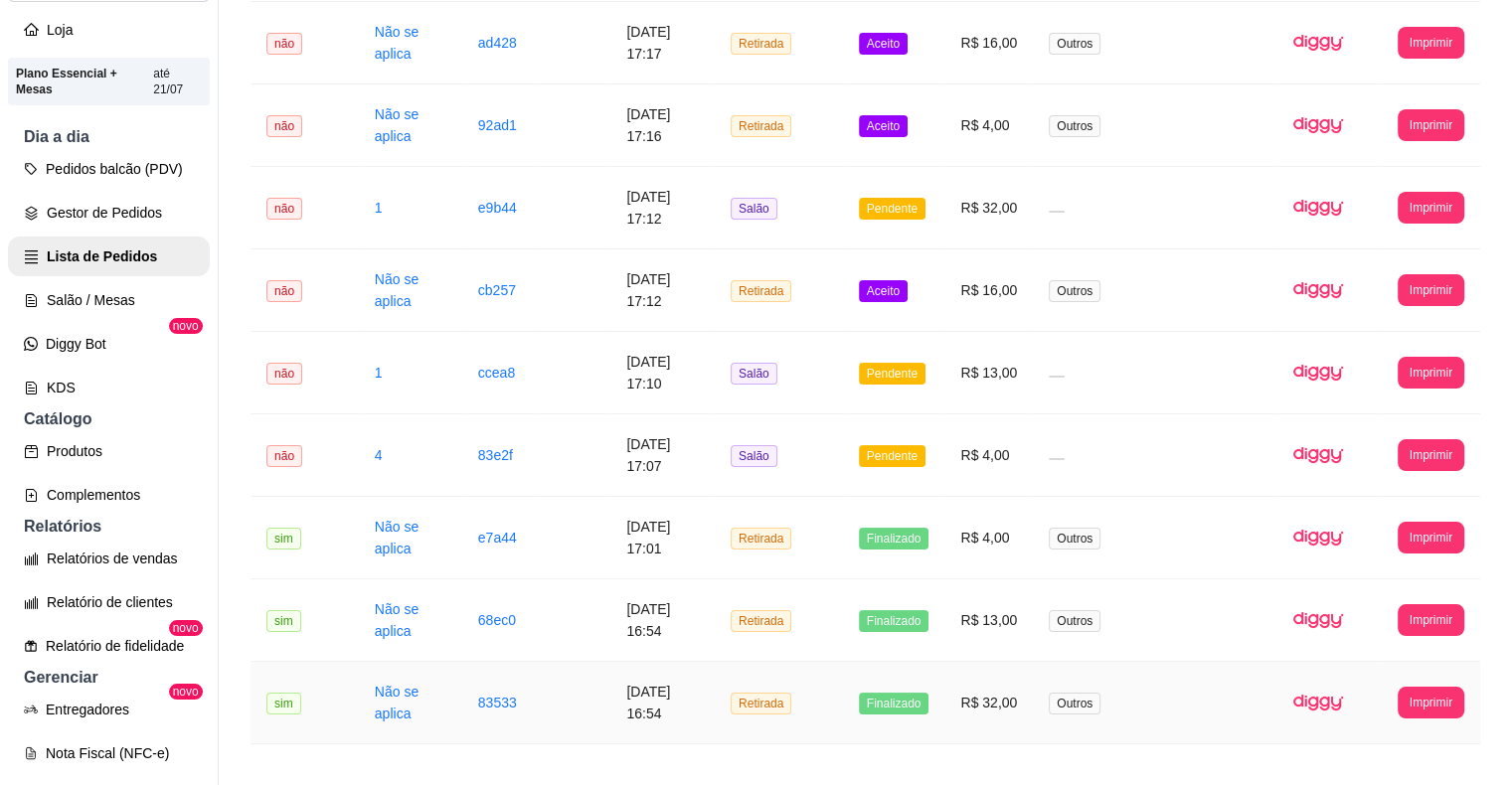 scroll, scrollTop: 1578, scrollLeft: 0, axis: vertical 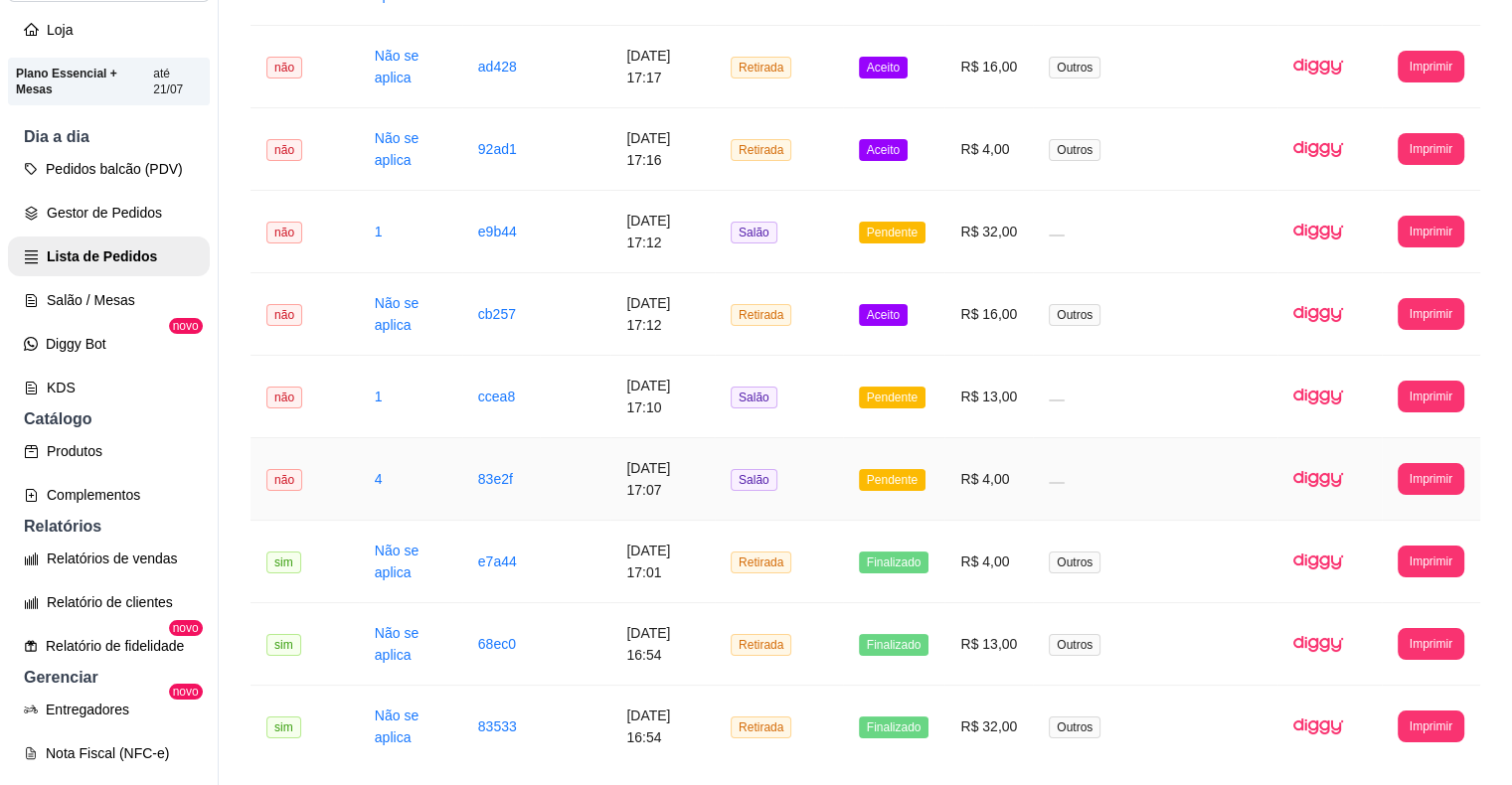 click on "Pendente" at bounding box center [894, 479] 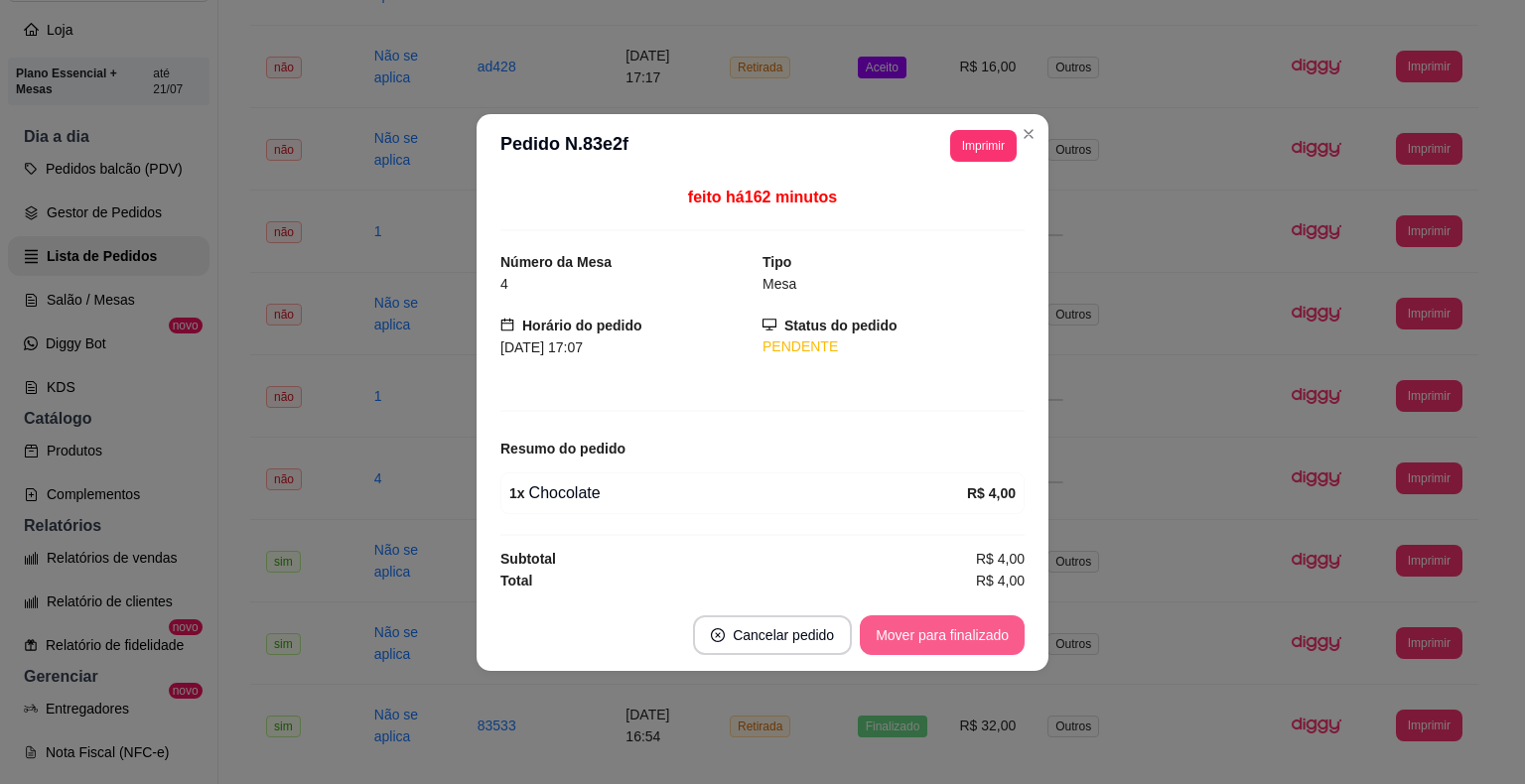 click on "Mover para finalizado" at bounding box center [942, 635] 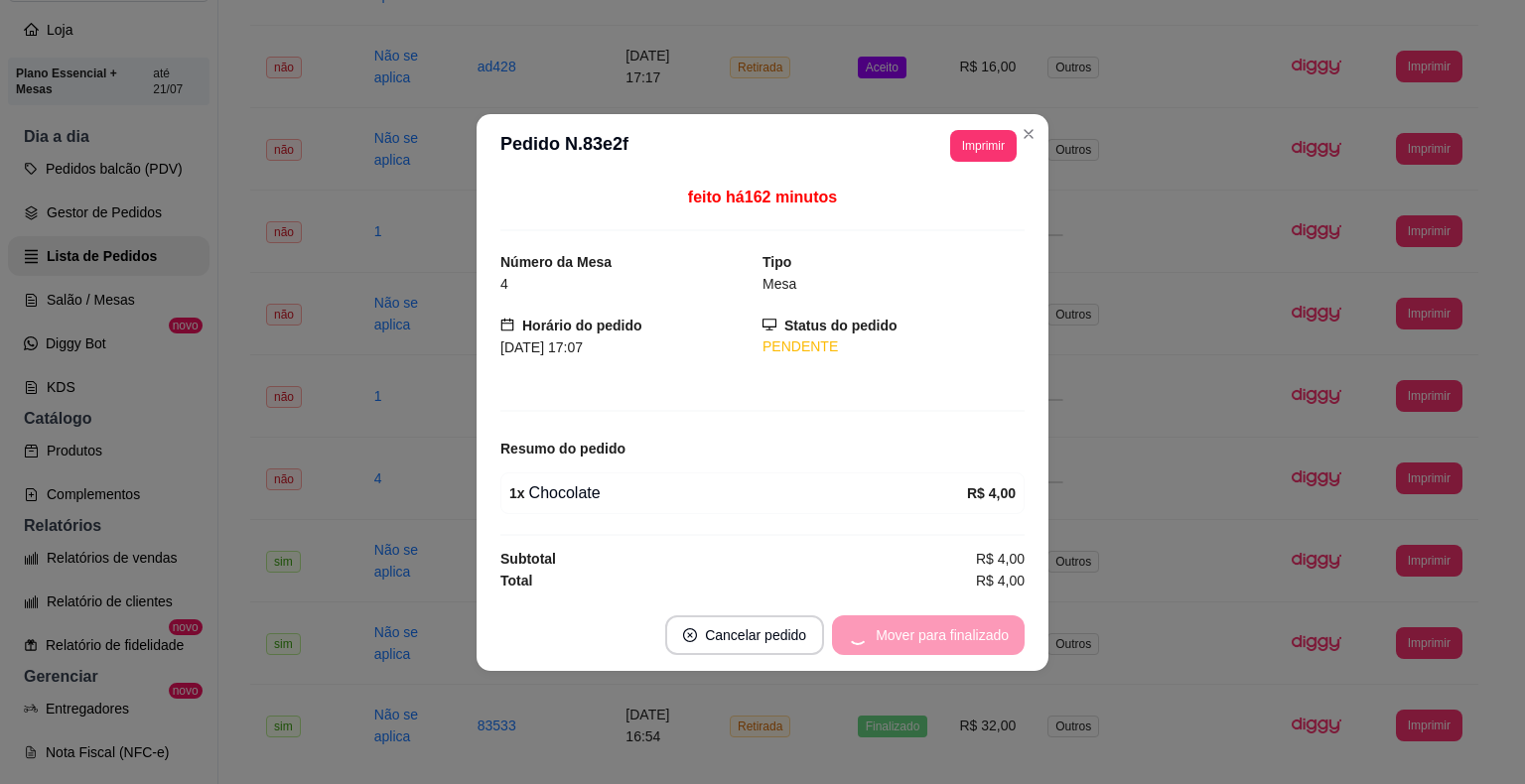 click on "Mover para finalizado" at bounding box center [928, 635] 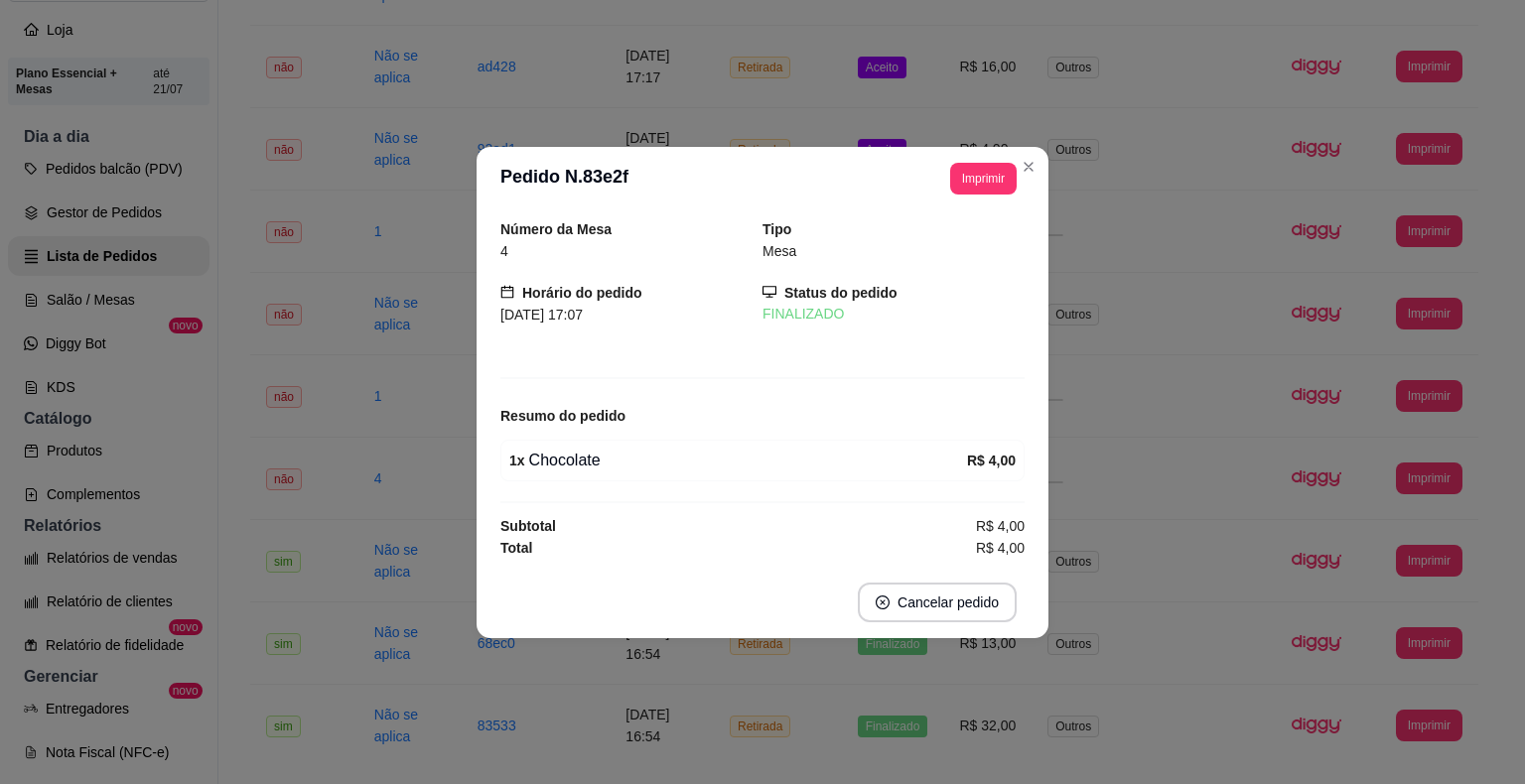 click on "Cancelar pedido" at bounding box center (762, 602) 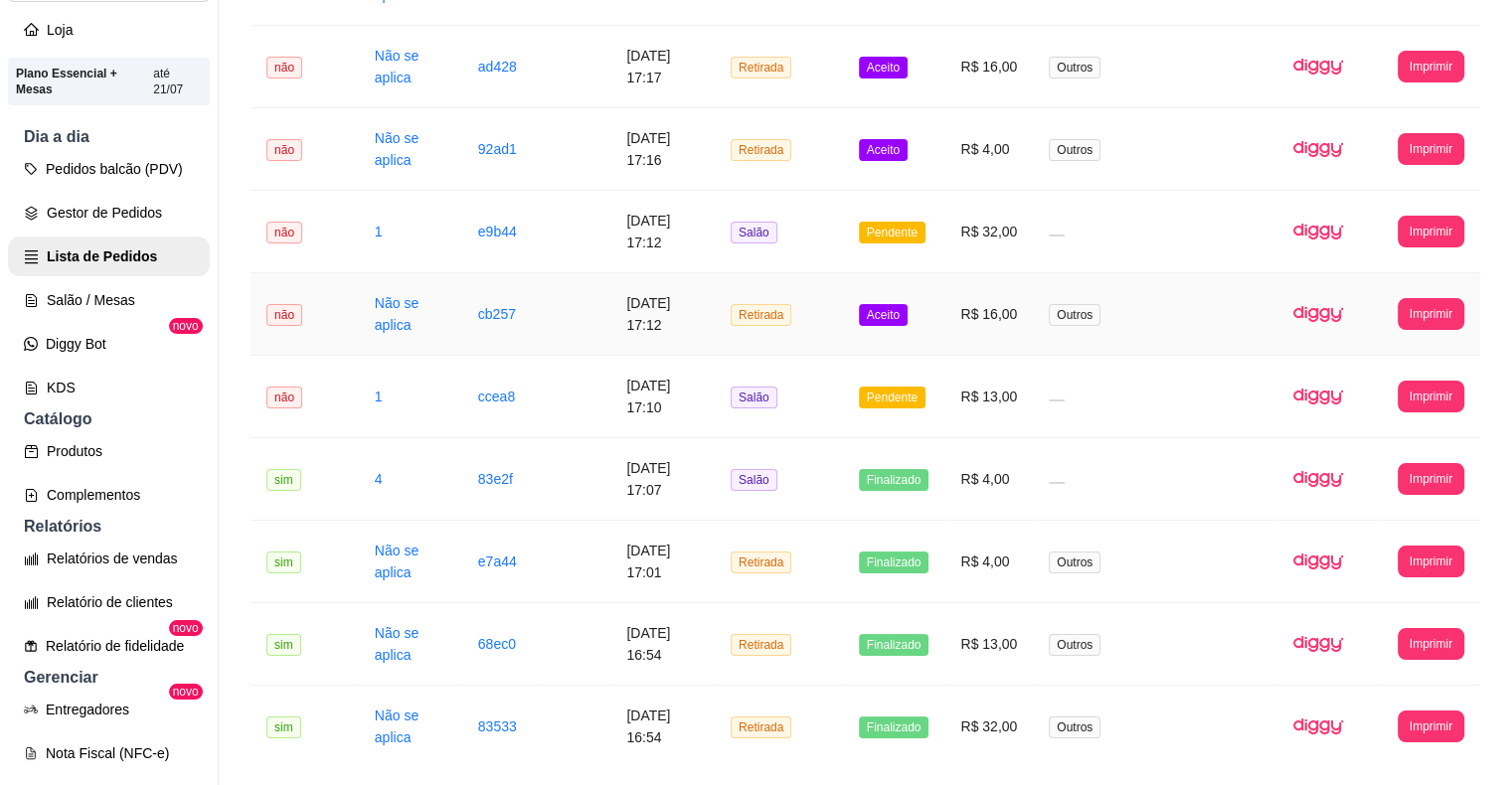 click on "Aceito" at bounding box center [883, 315] 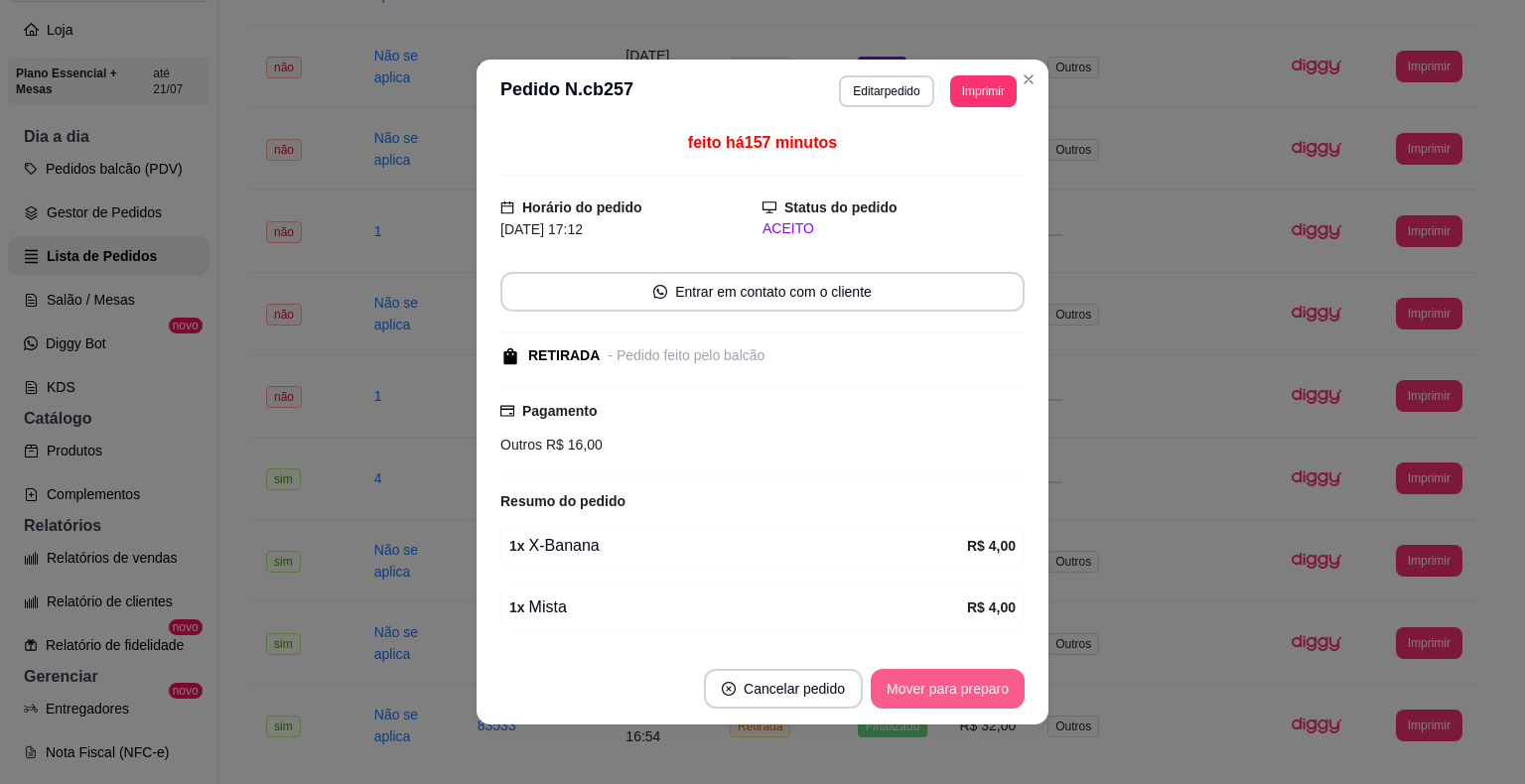 click on "Mover para preparo" at bounding box center [947, 689] 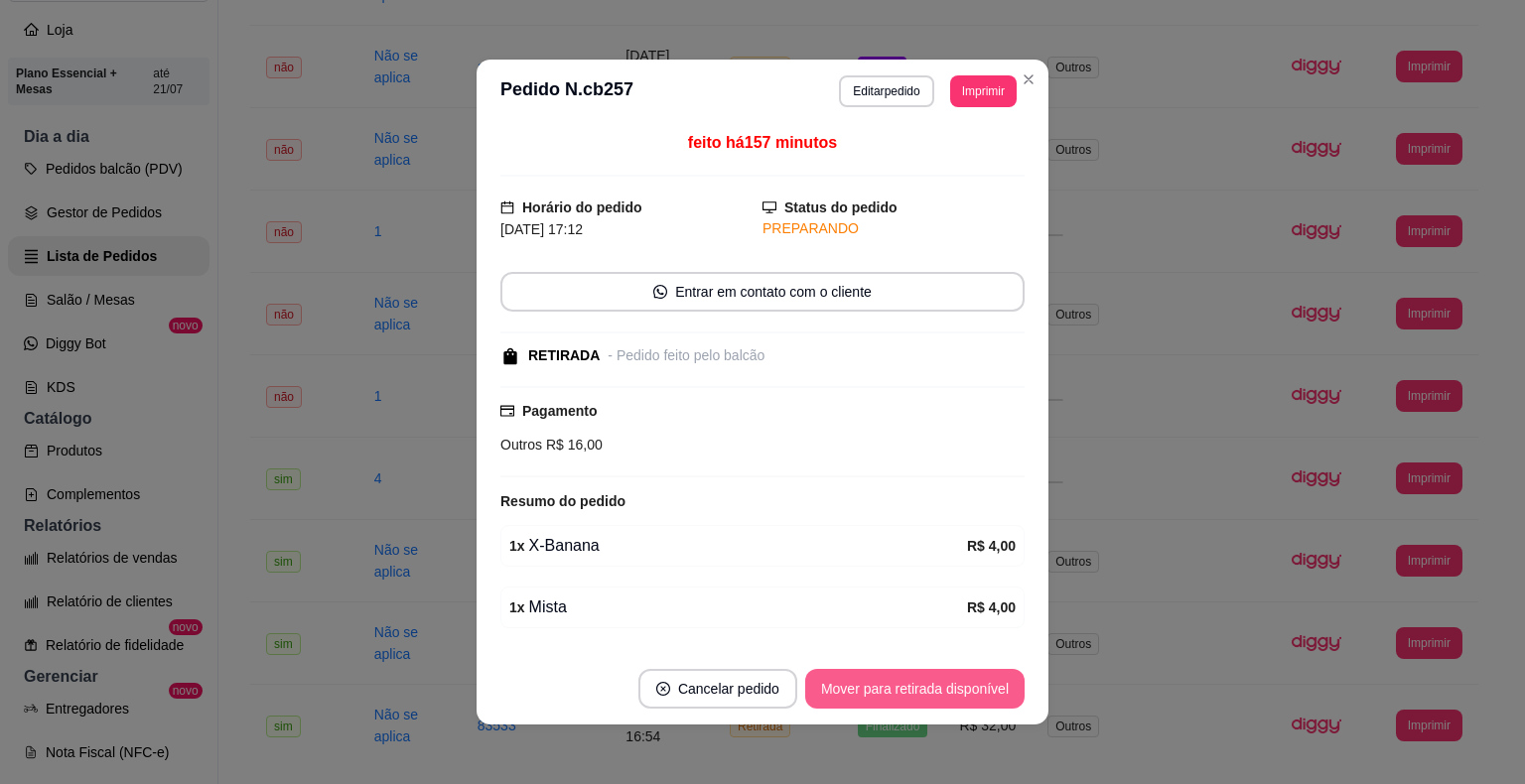 click on "Mover para retirada disponível" at bounding box center [914, 689] 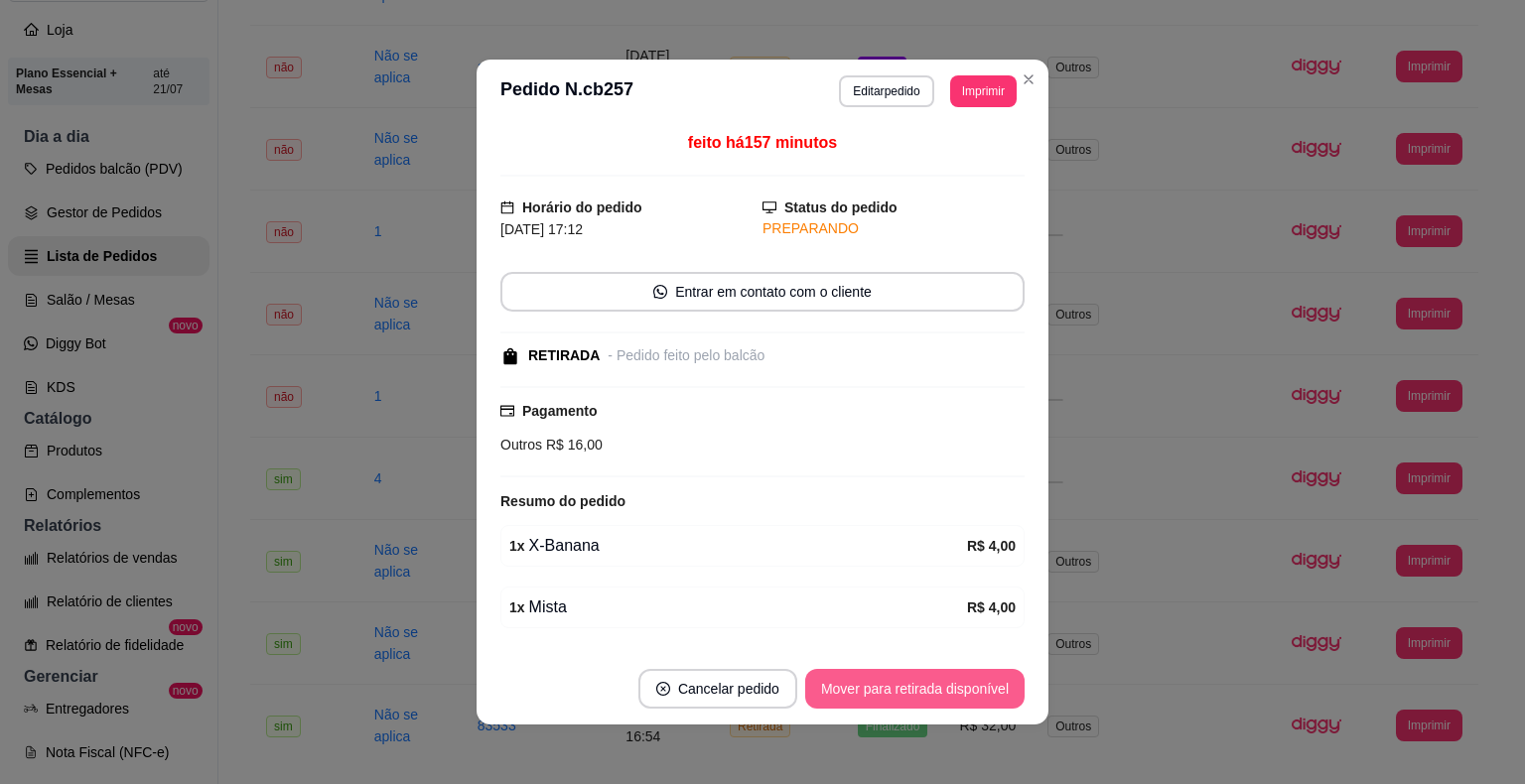 click on "Mover para retirada disponível" at bounding box center [914, 689] 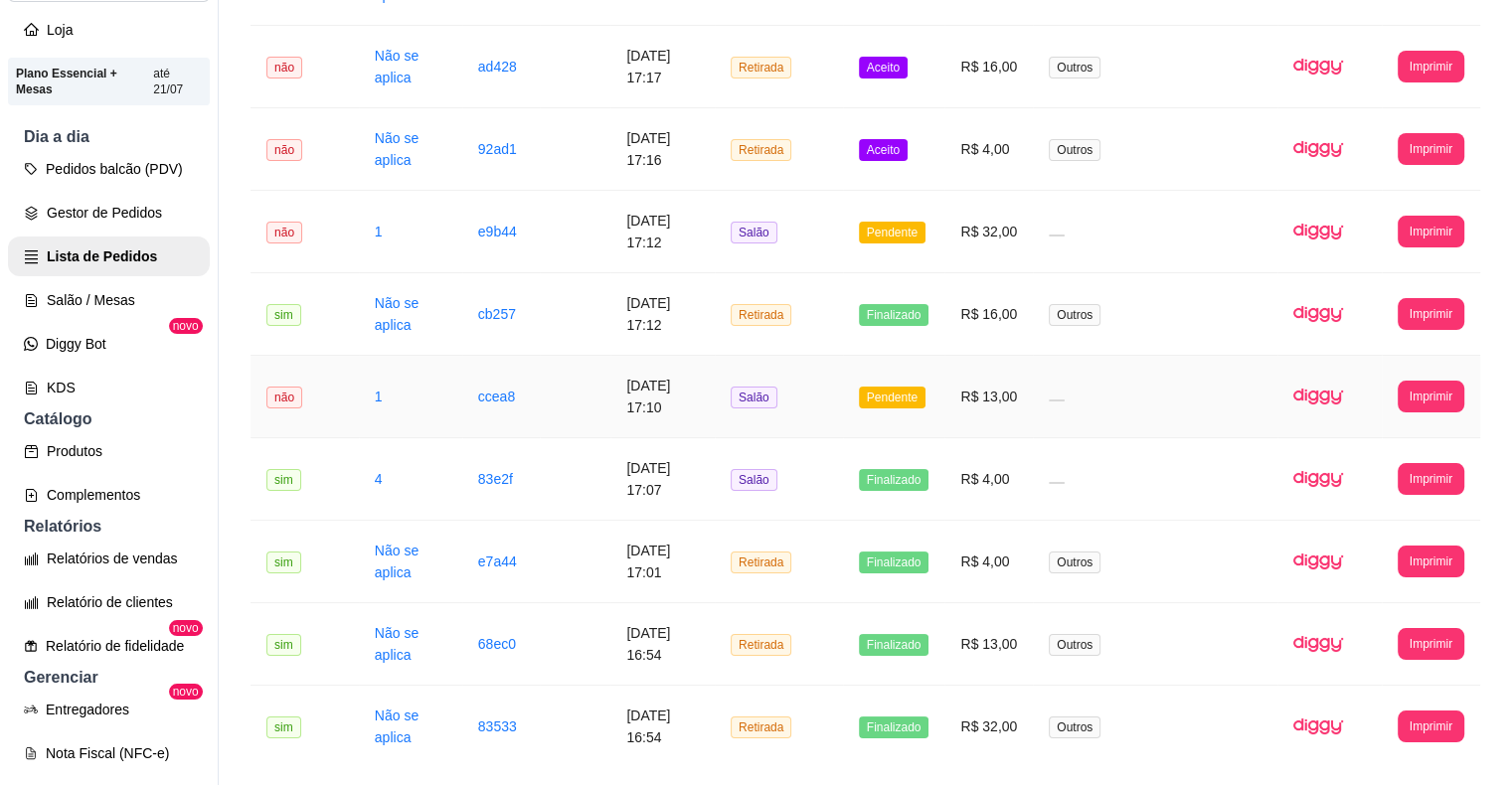 click on "Pendente" at bounding box center (894, 396) 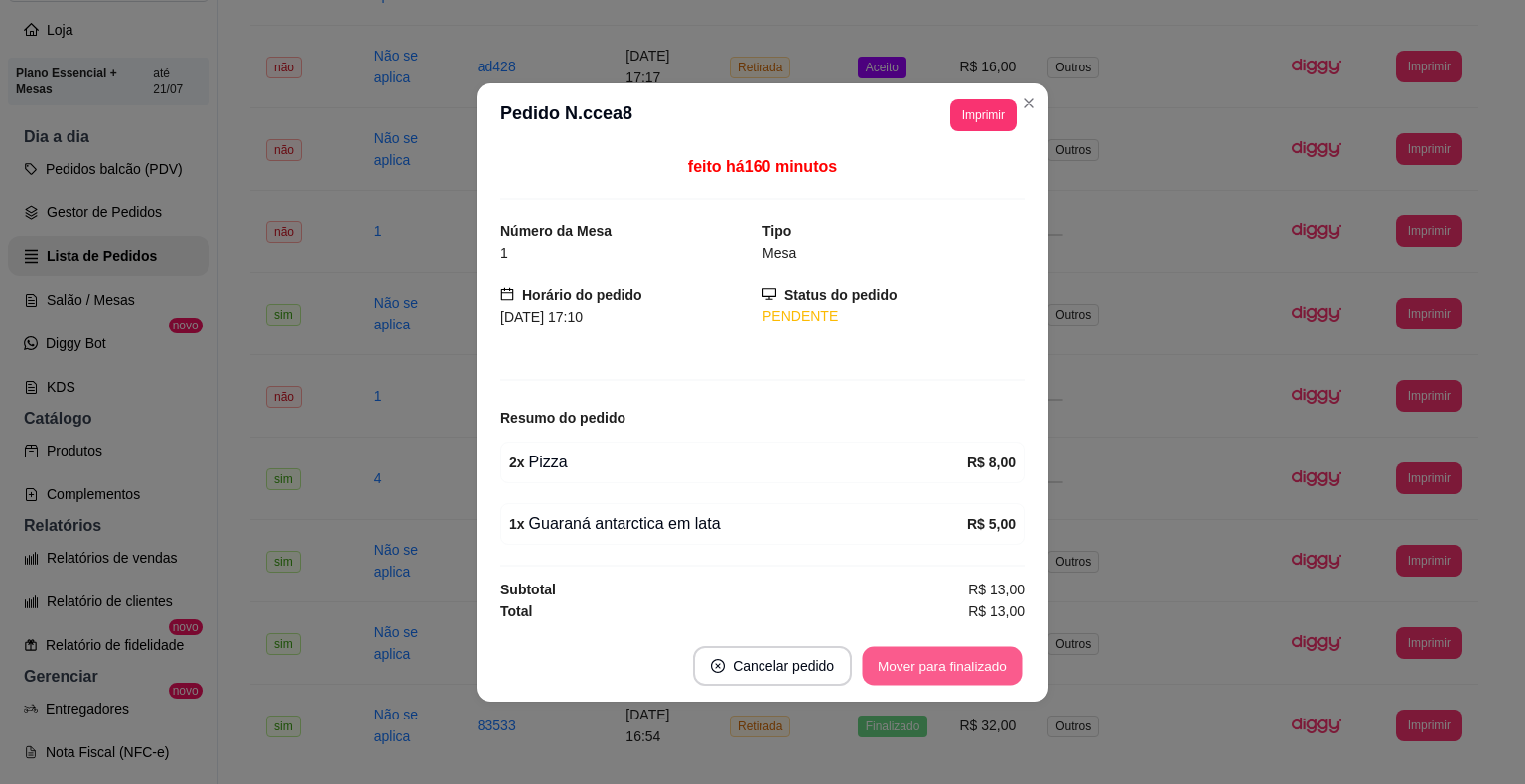 click on "Mover para finalizado" at bounding box center [942, 665] 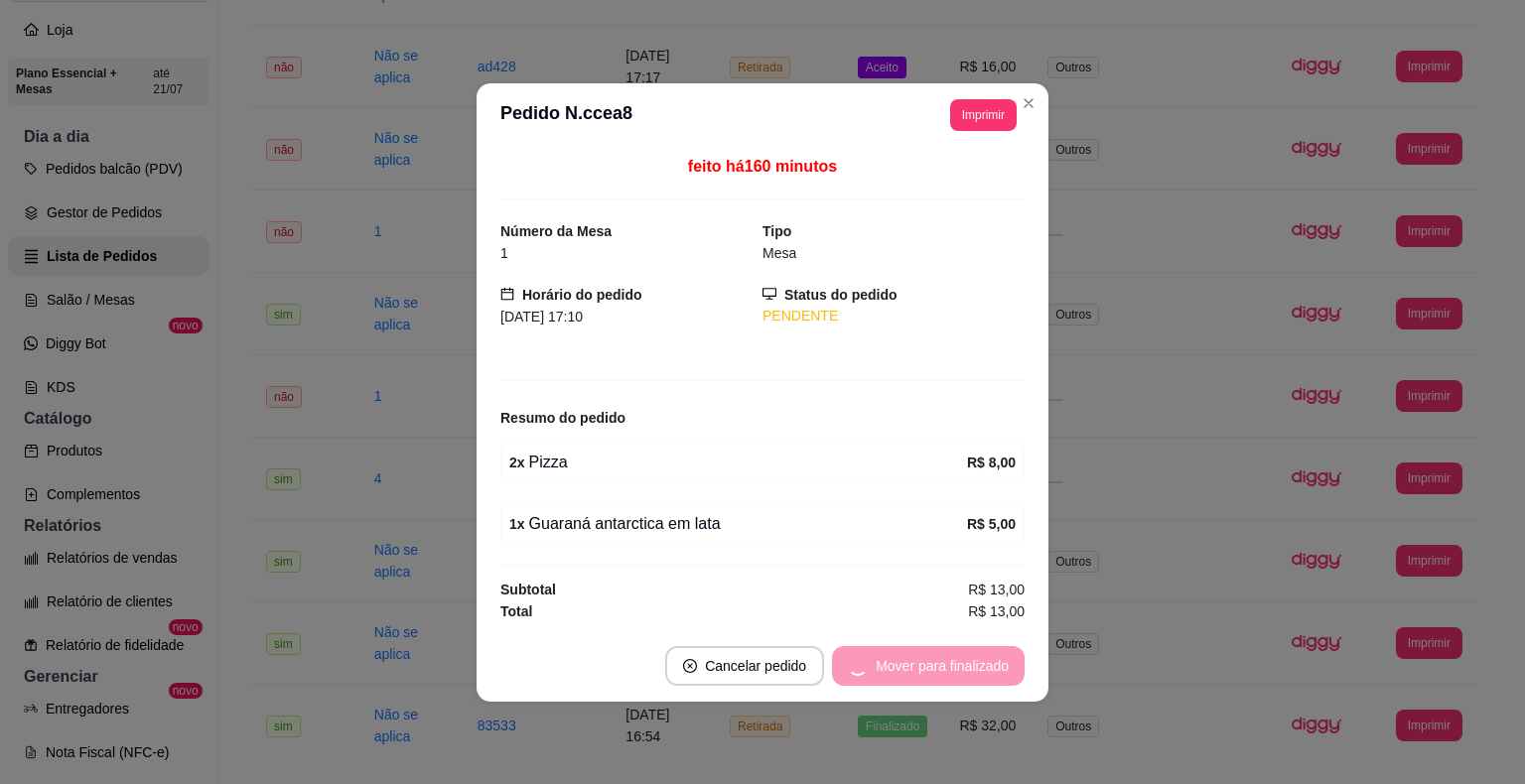 click on "Mover para finalizado" at bounding box center [928, 666] 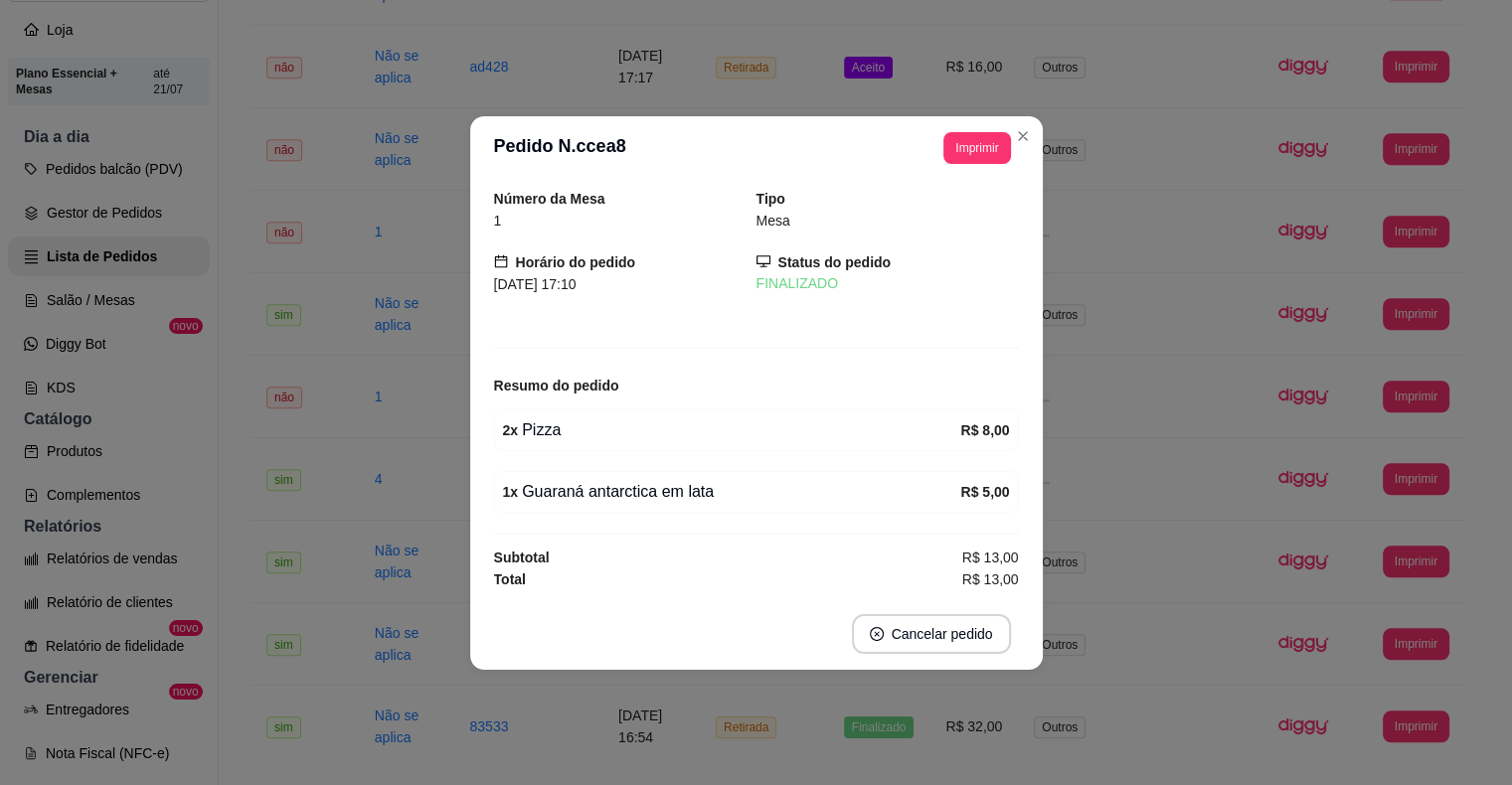 click on "Finalizado" at bounding box center [879, 644] 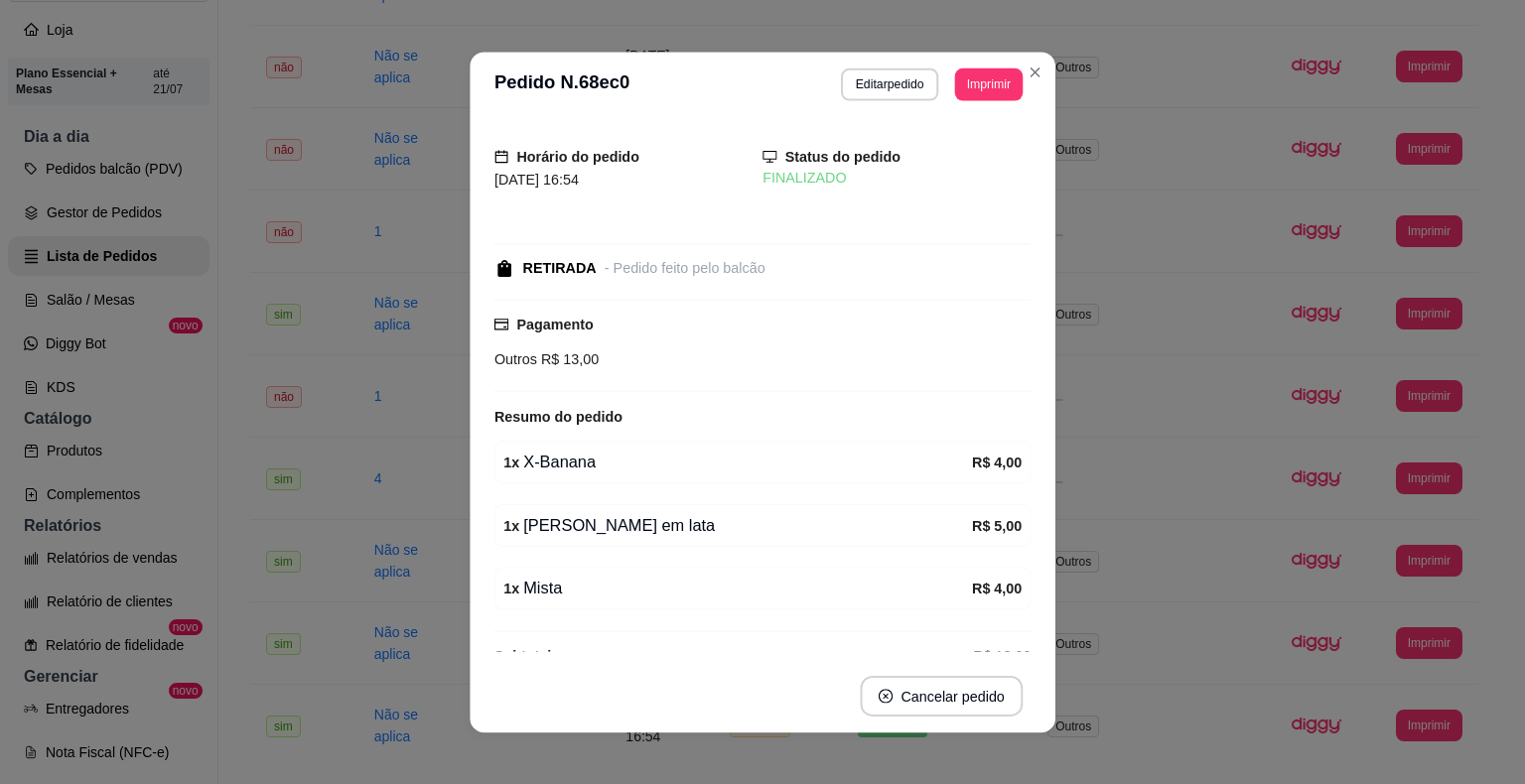 click on "Cancelar pedido" at bounding box center (762, 696) 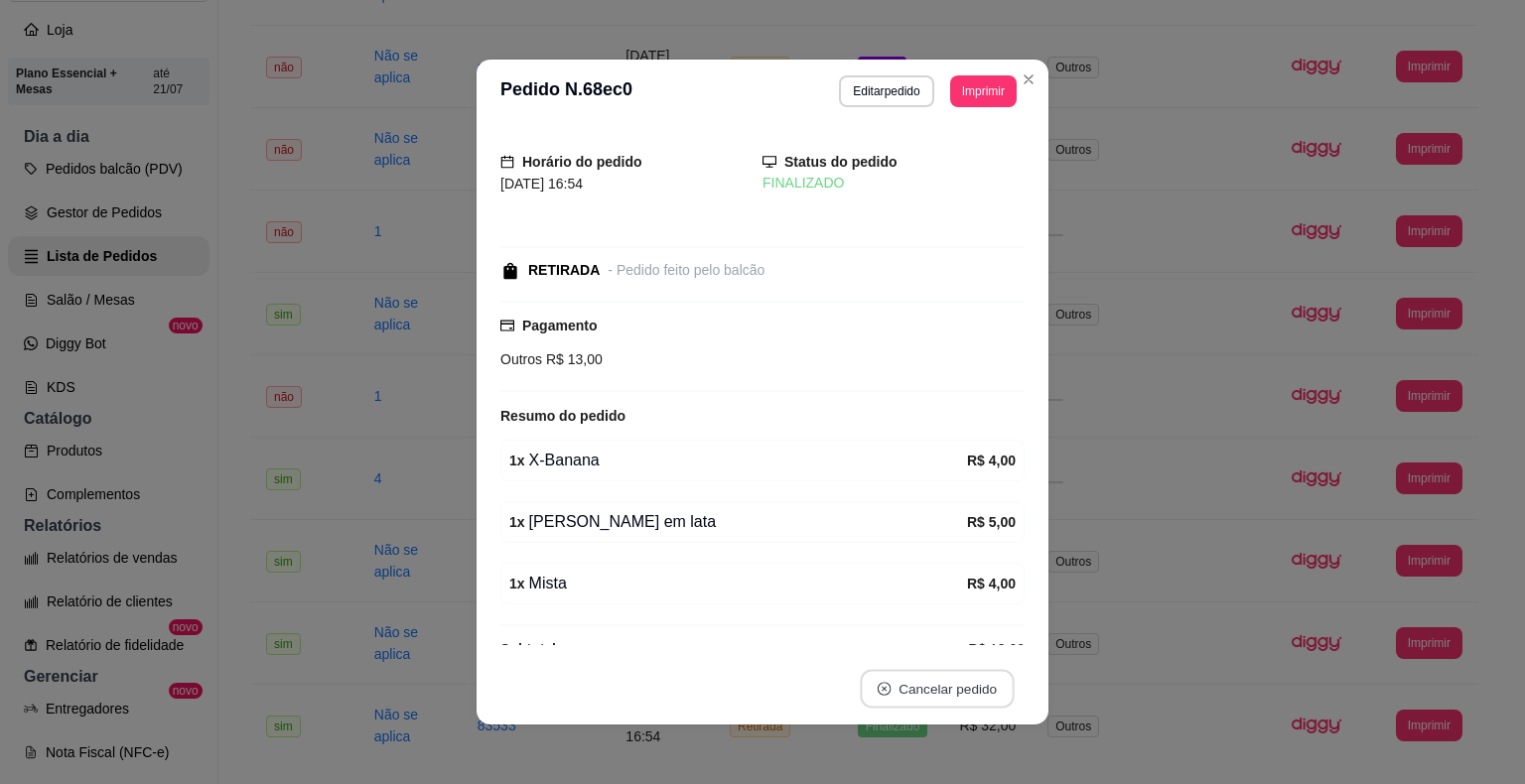 click on "Cancelar pedido" at bounding box center (936, 689) 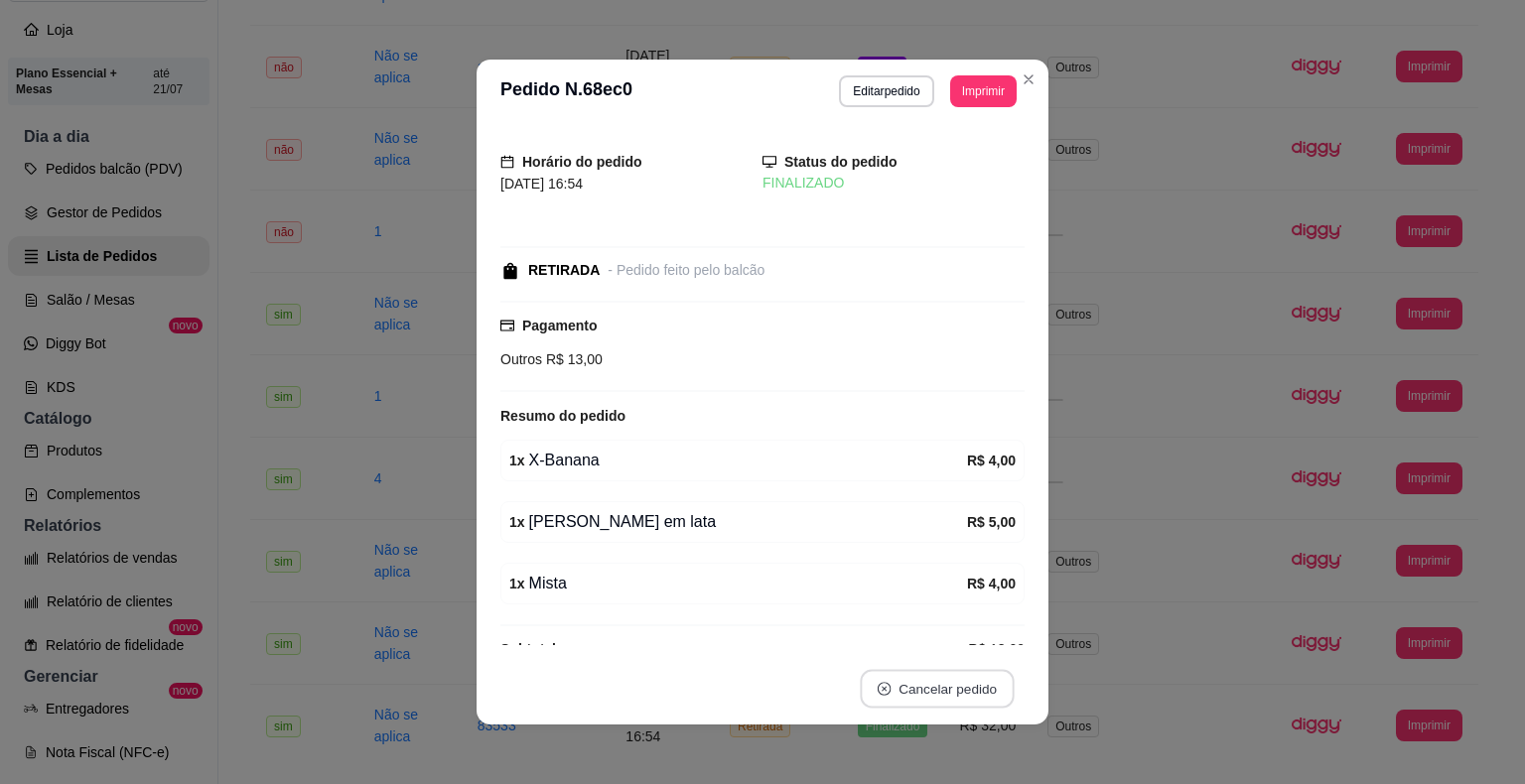 click on "Cancelar pedido" at bounding box center (936, 689) 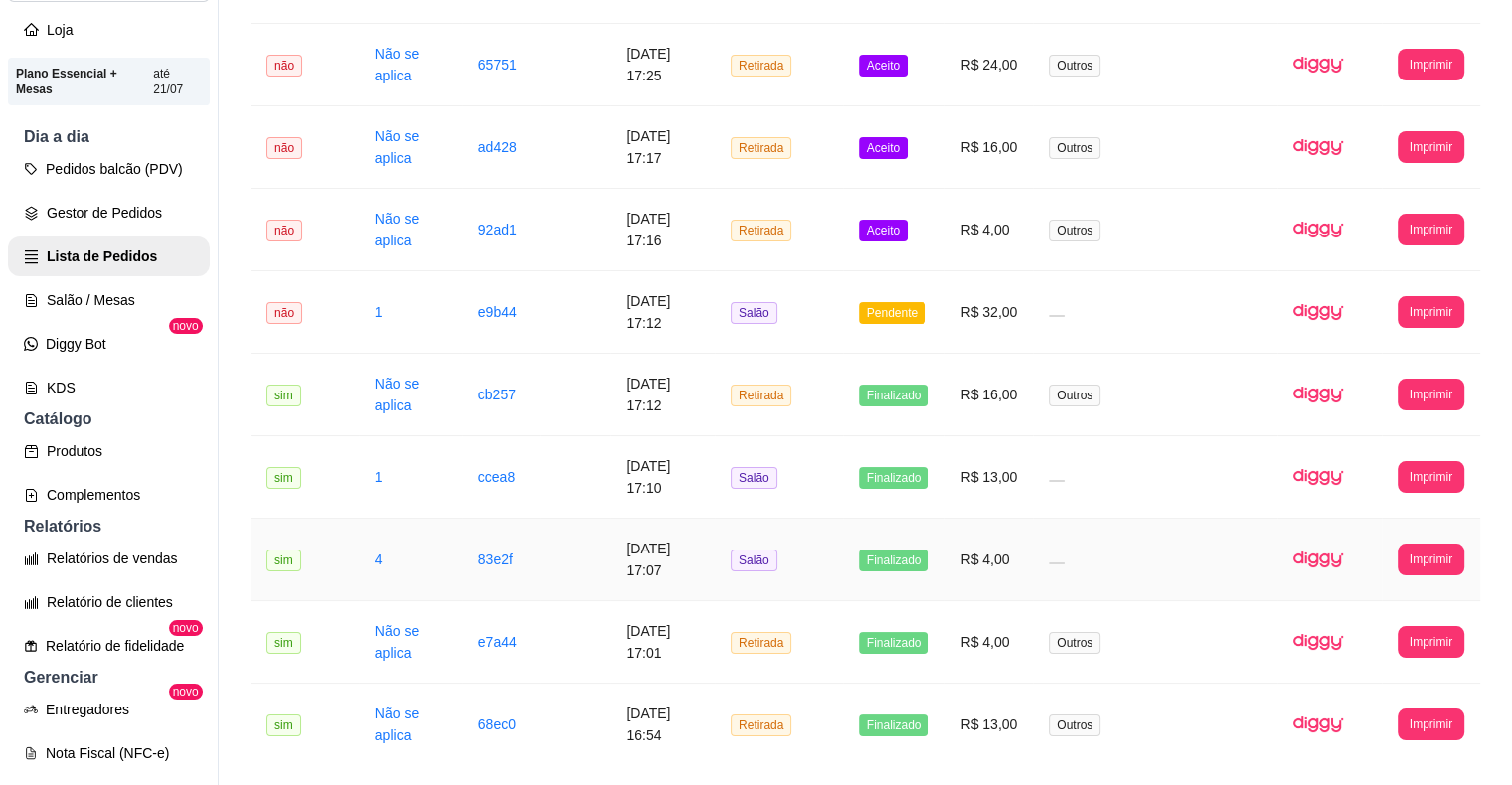 scroll, scrollTop: 1379, scrollLeft: 0, axis: vertical 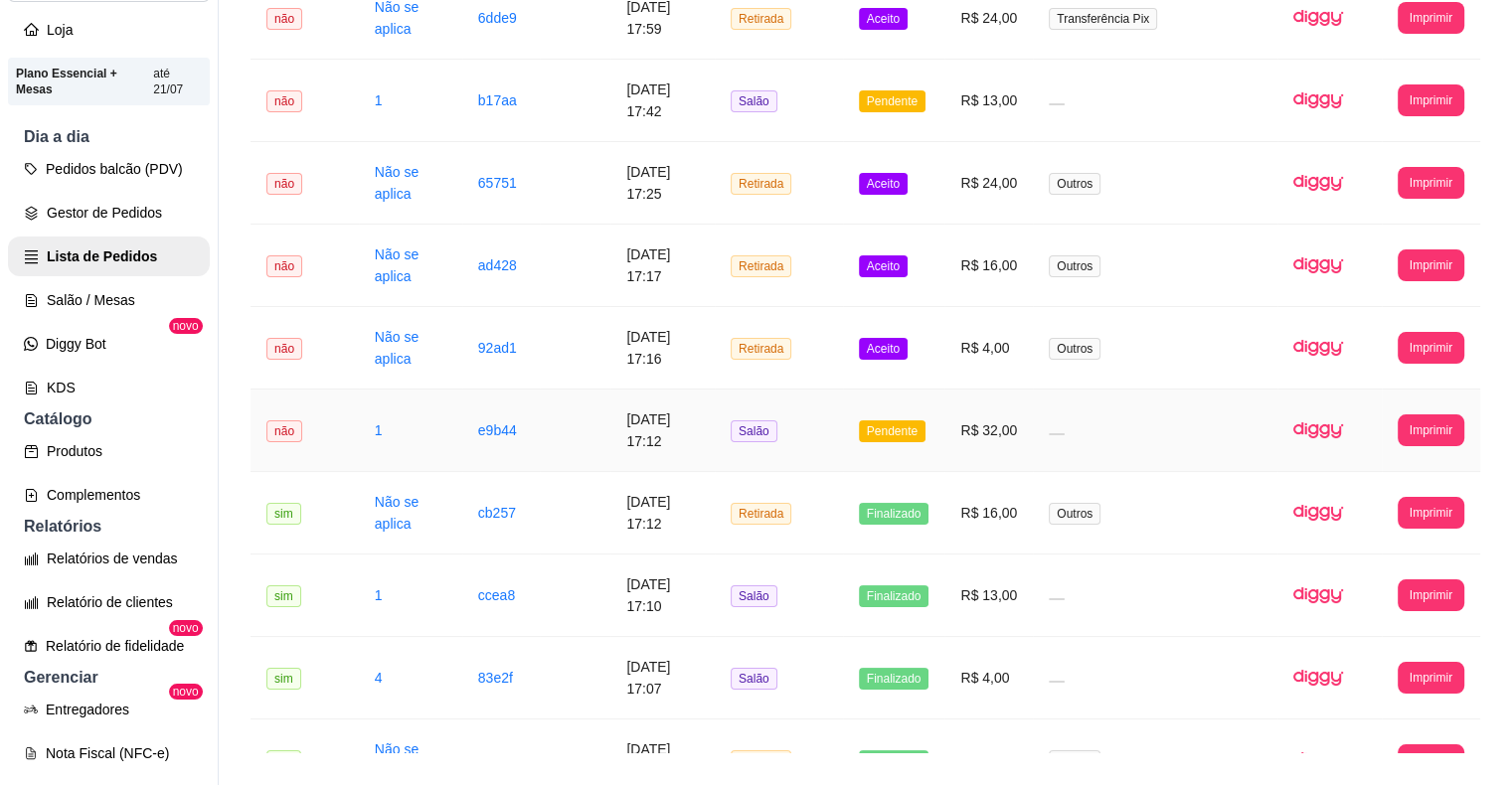 click on "Pendente" at bounding box center (892, 431) 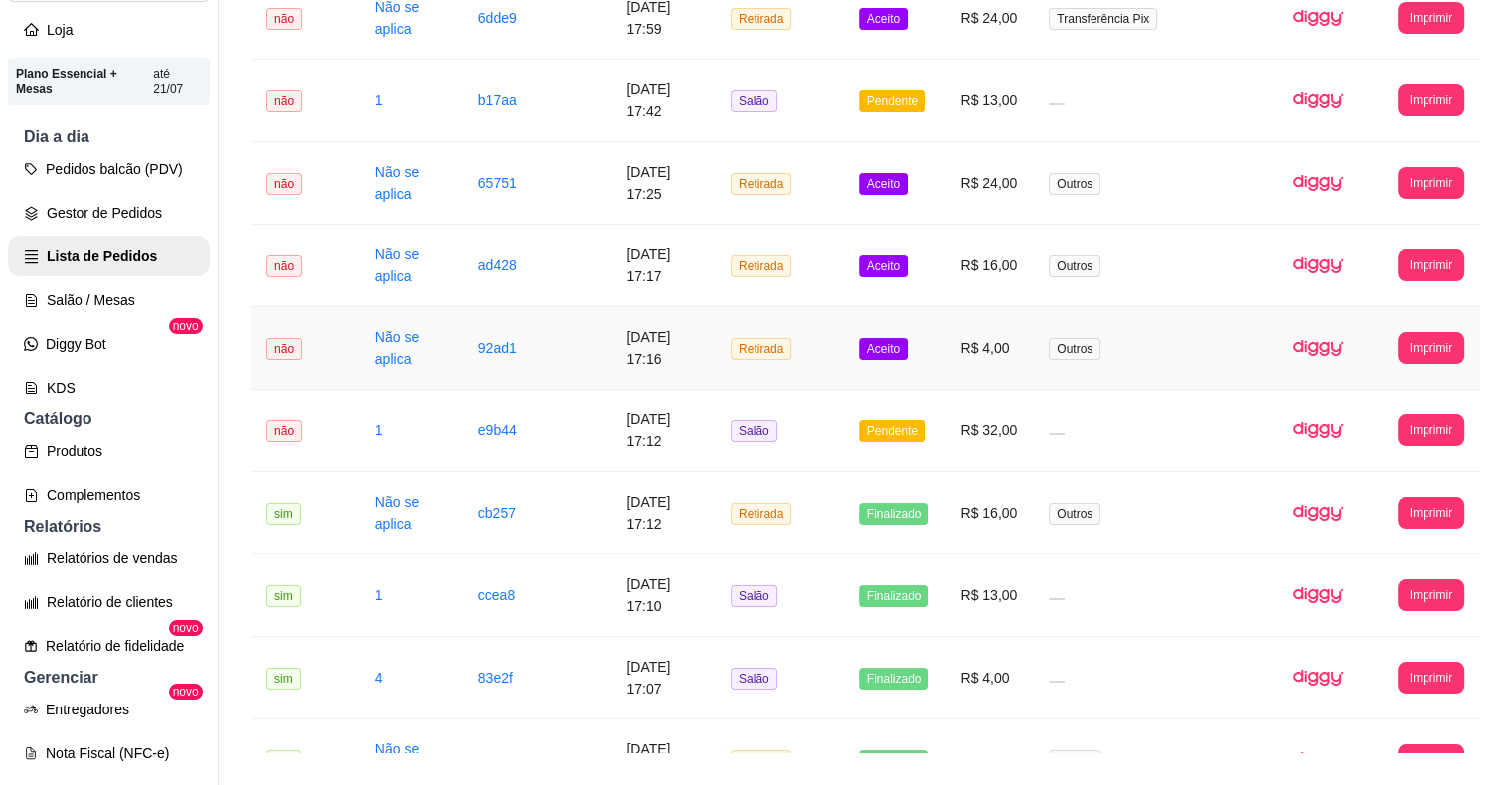 click on "Aceito" at bounding box center [883, 349] 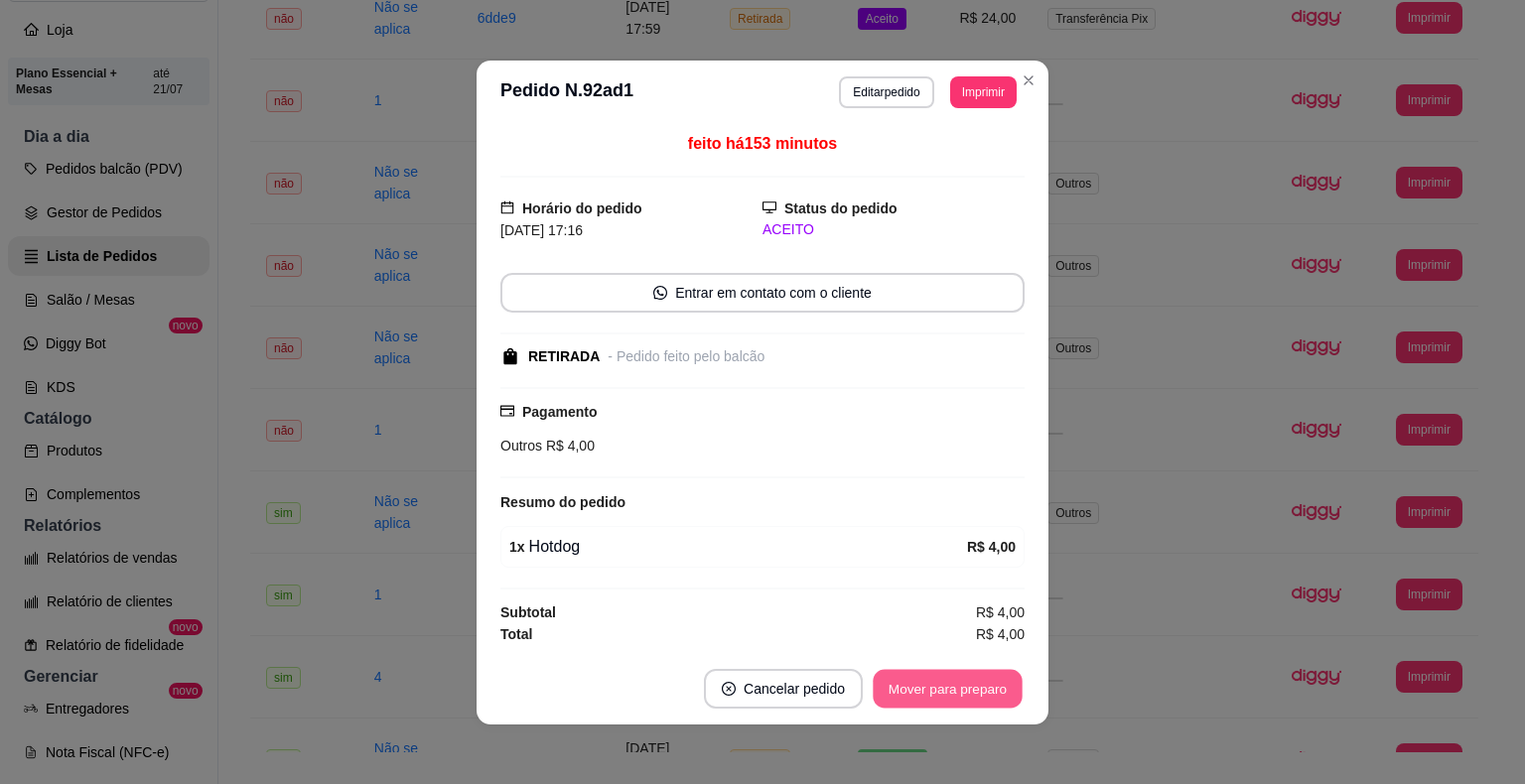 click on "Mover para preparo" at bounding box center (947, 688) 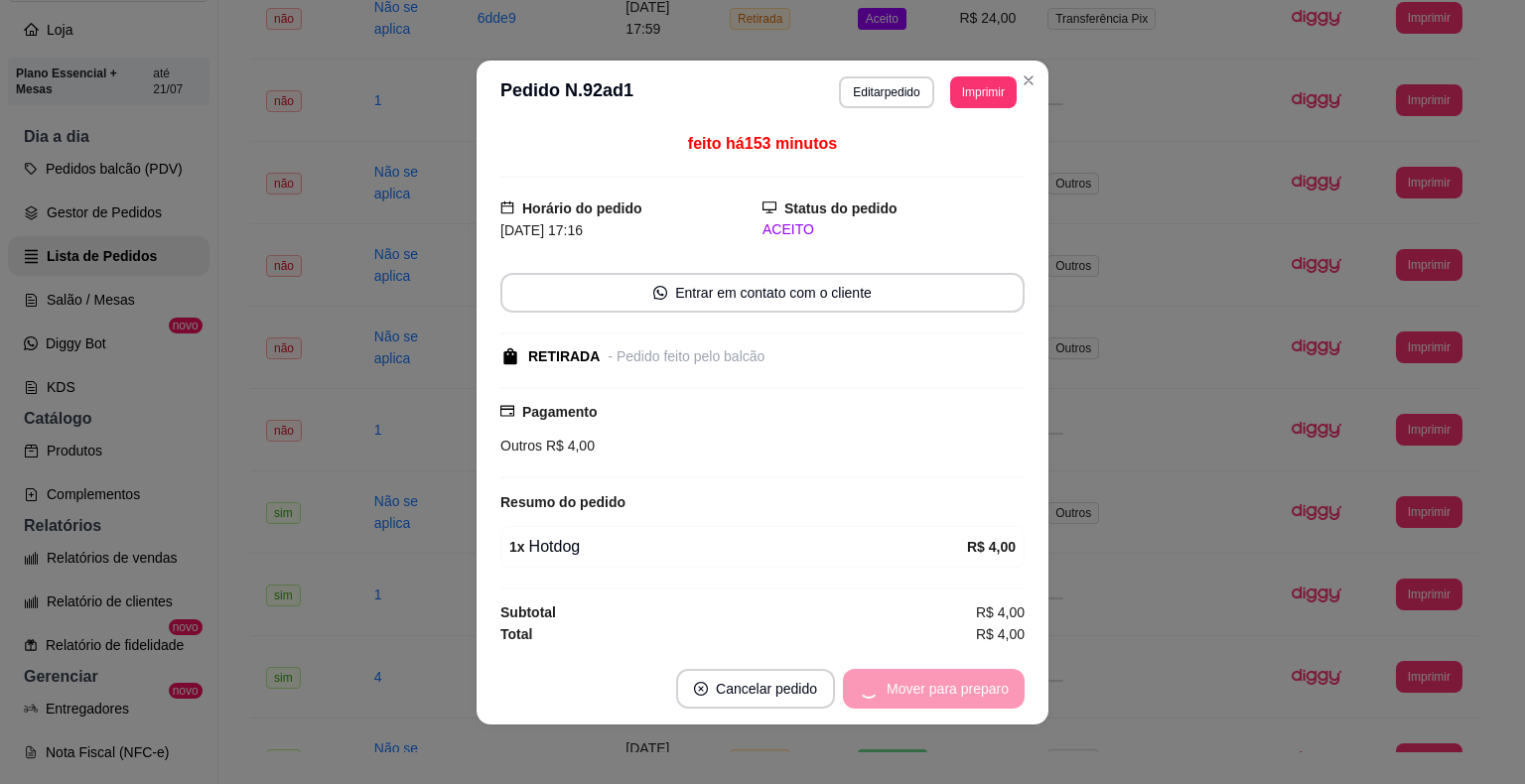 click on "Mover para preparo" at bounding box center (933, 689) 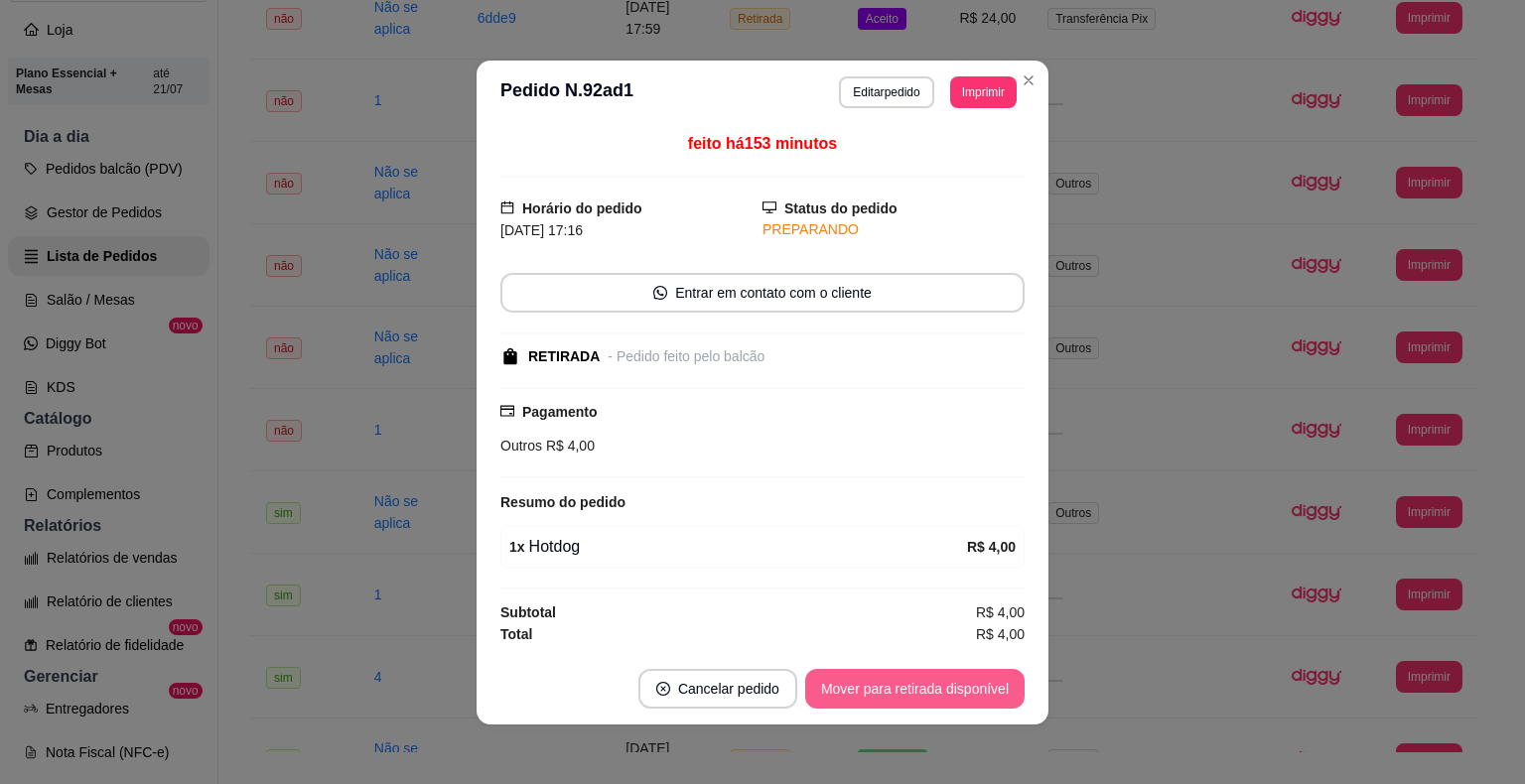 click on "Mover para retirada disponível" at bounding box center [914, 689] 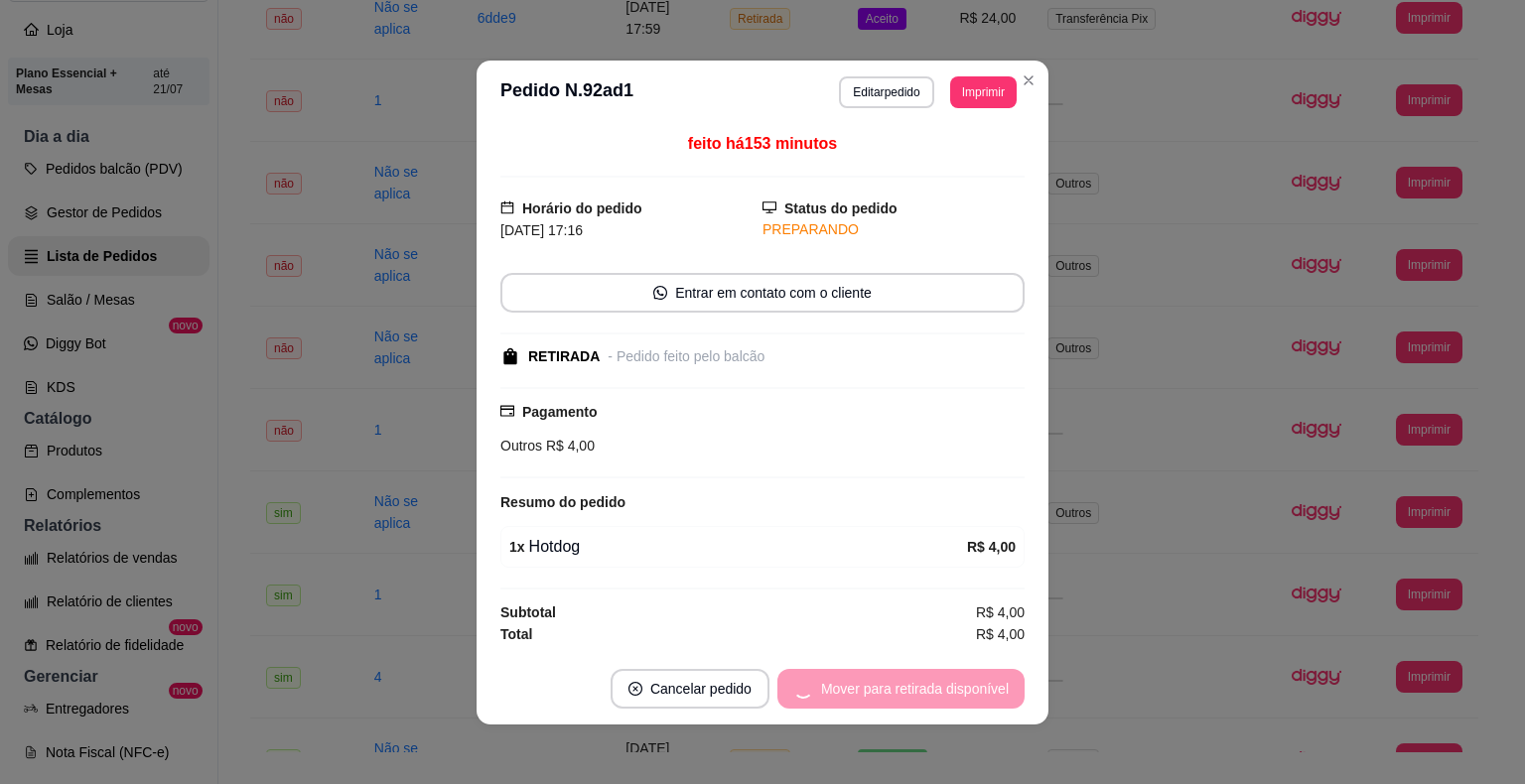 click on "Mover para retirada disponível" at bounding box center [901, 689] 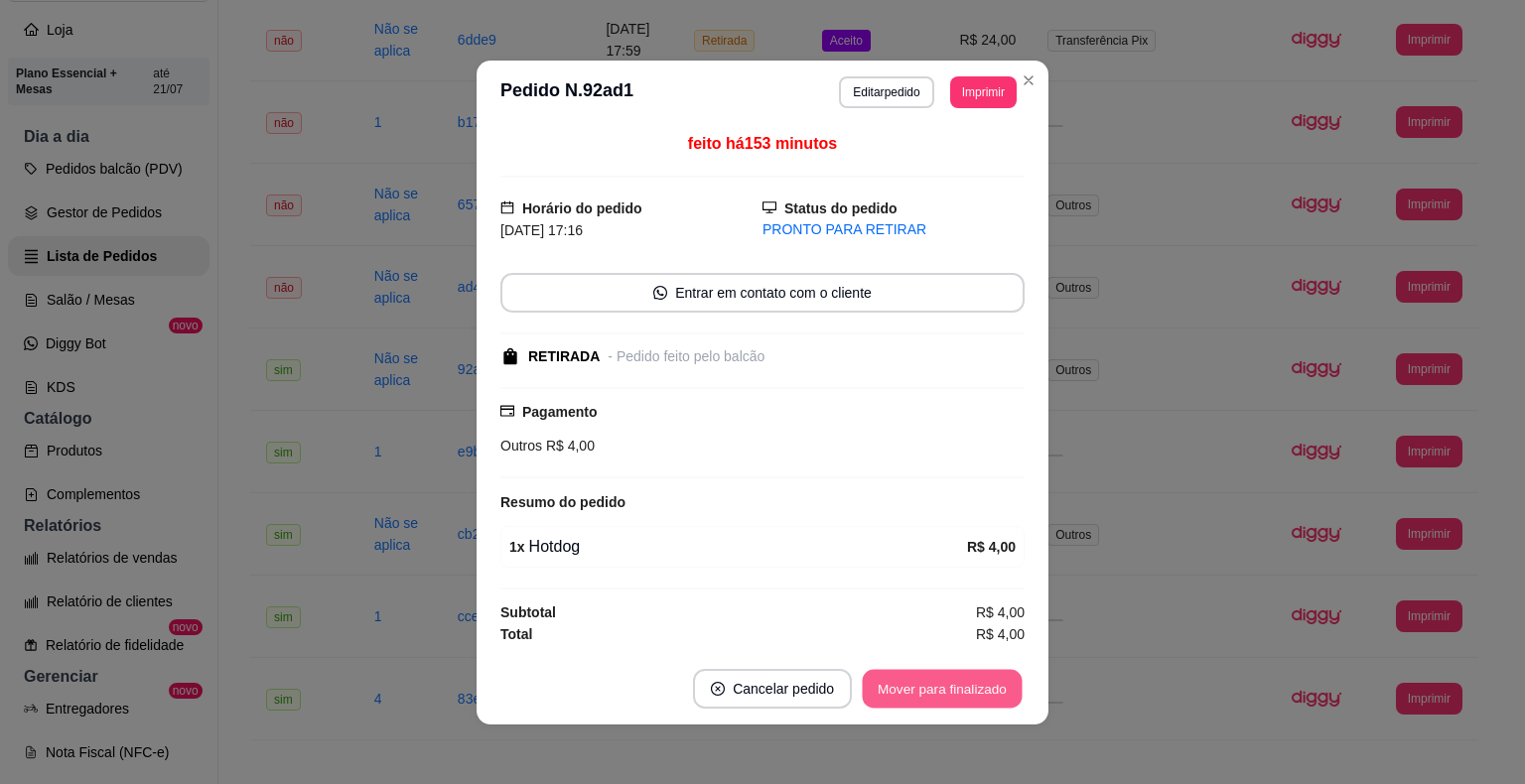 click on "Mover para finalizado" at bounding box center (942, 688) 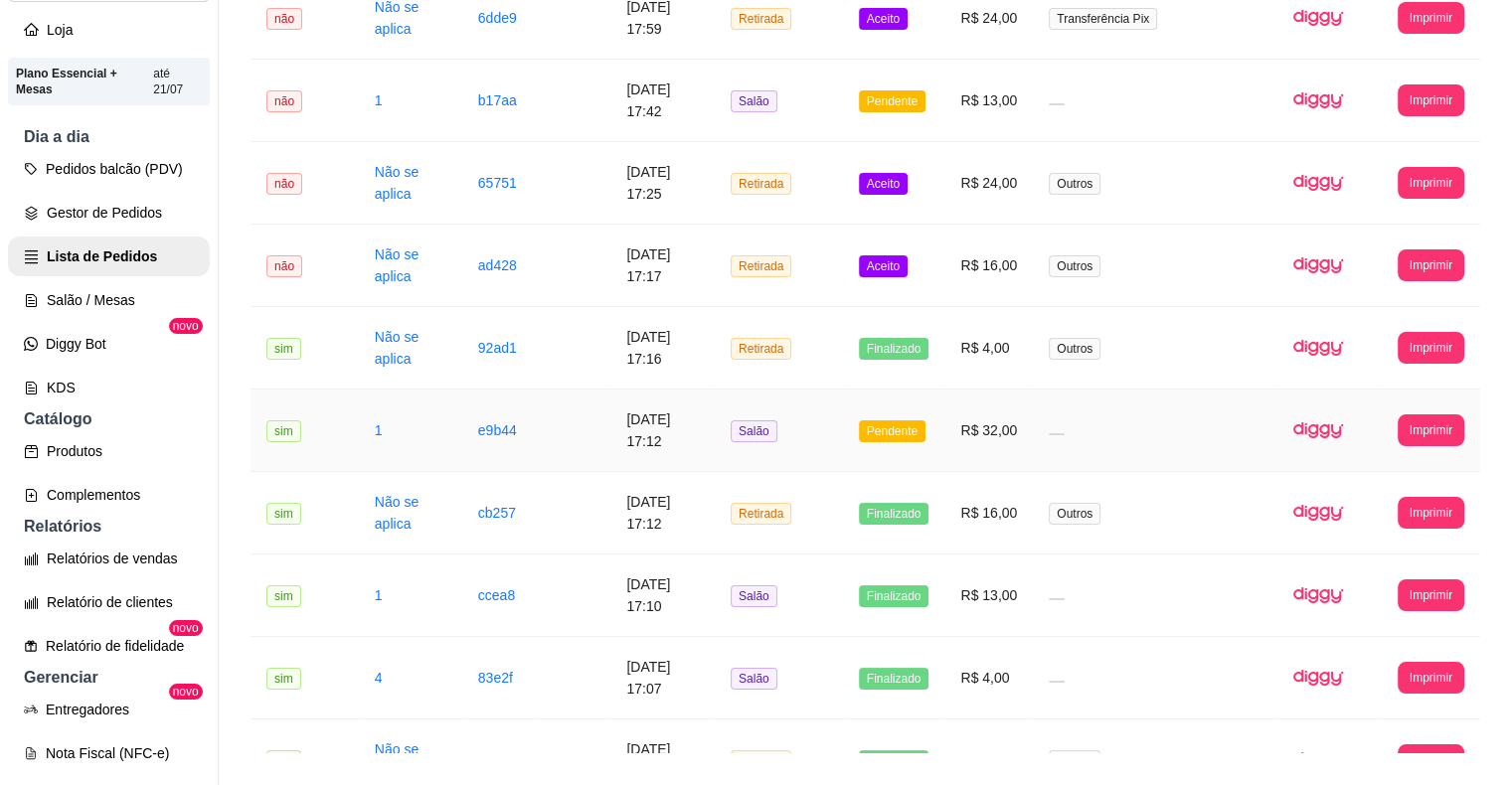 click on "Pendente" at bounding box center [894, 430] 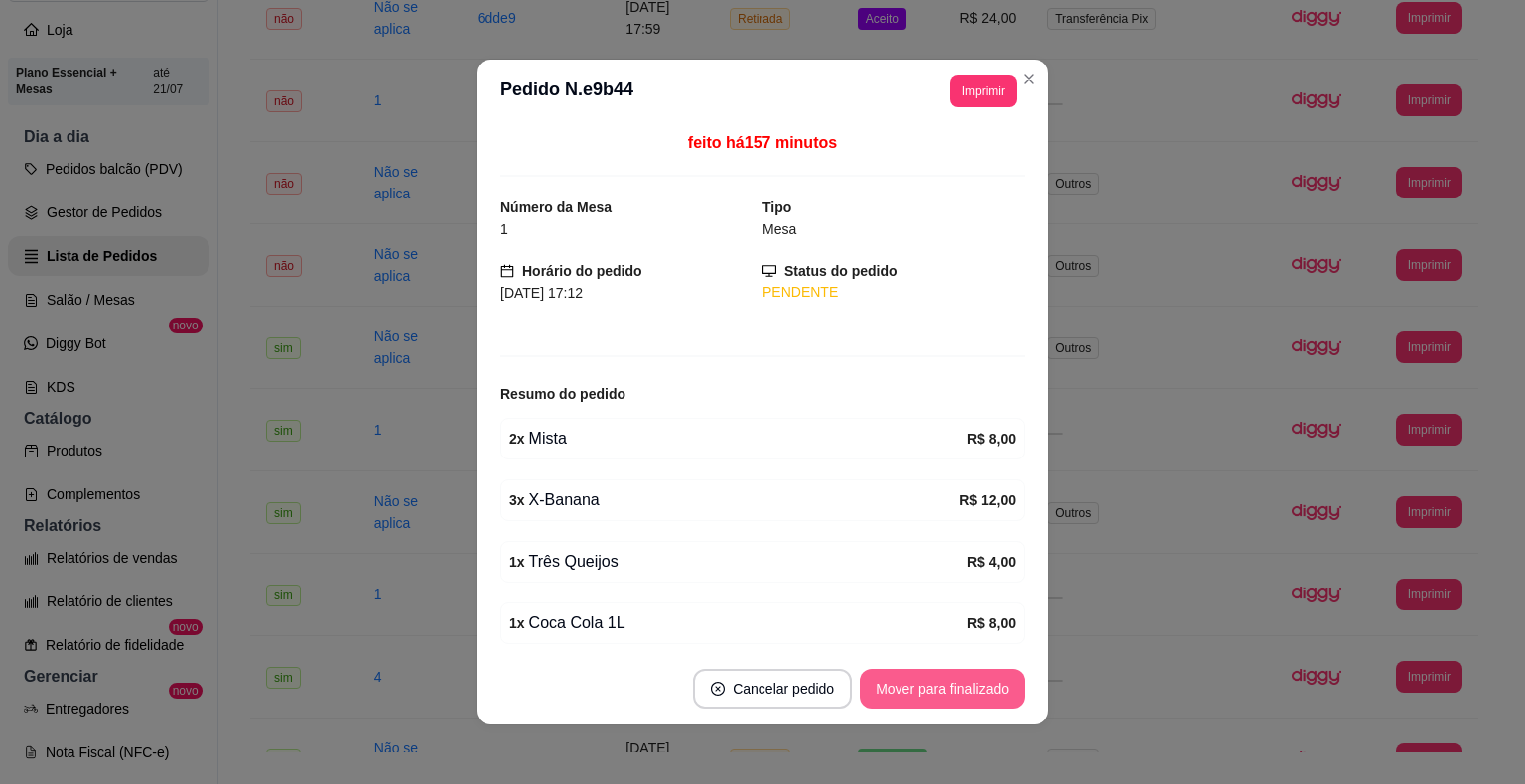 click on "Mover para finalizado" at bounding box center (942, 689) 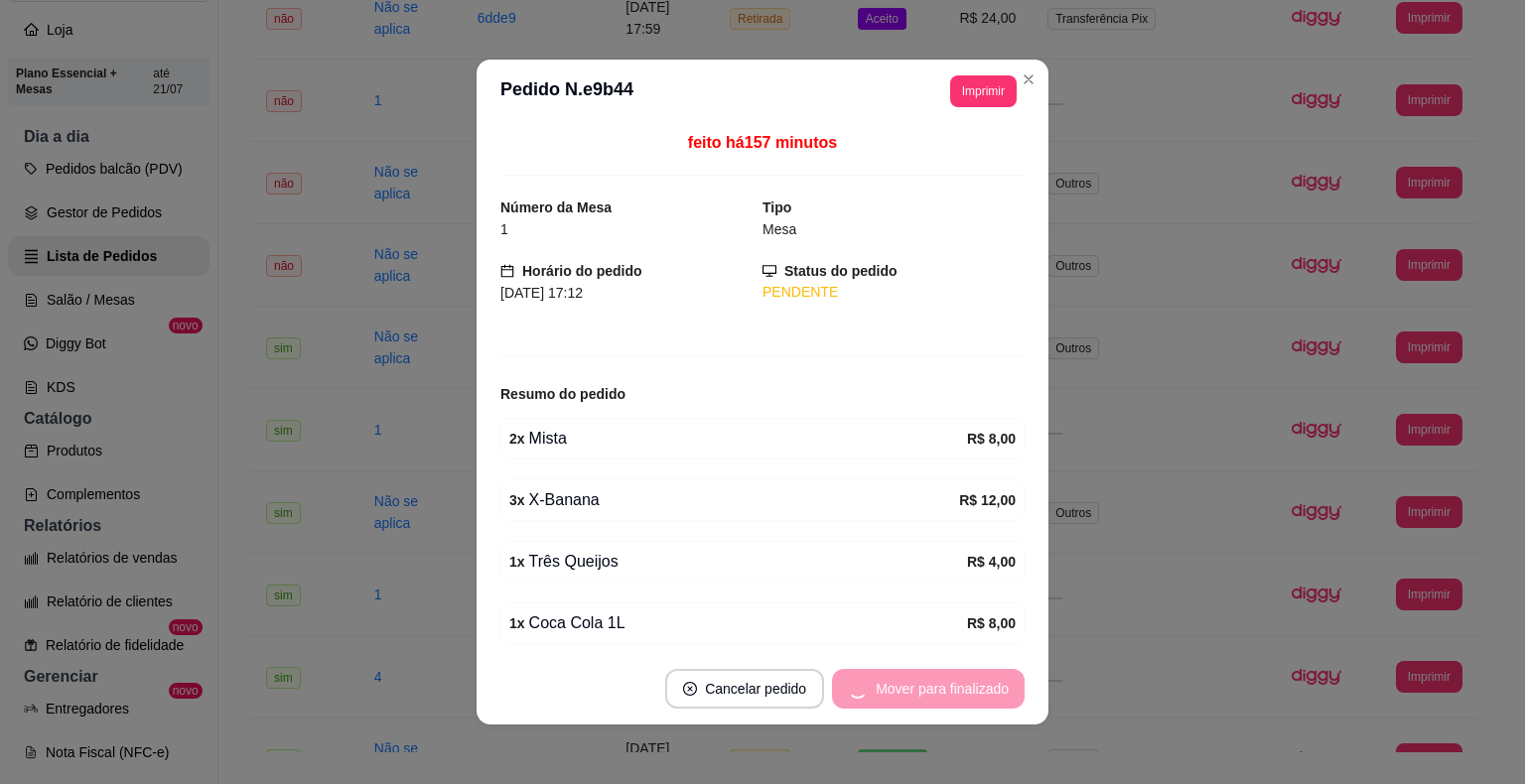 click on "Mover para finalizado" at bounding box center (928, 689) 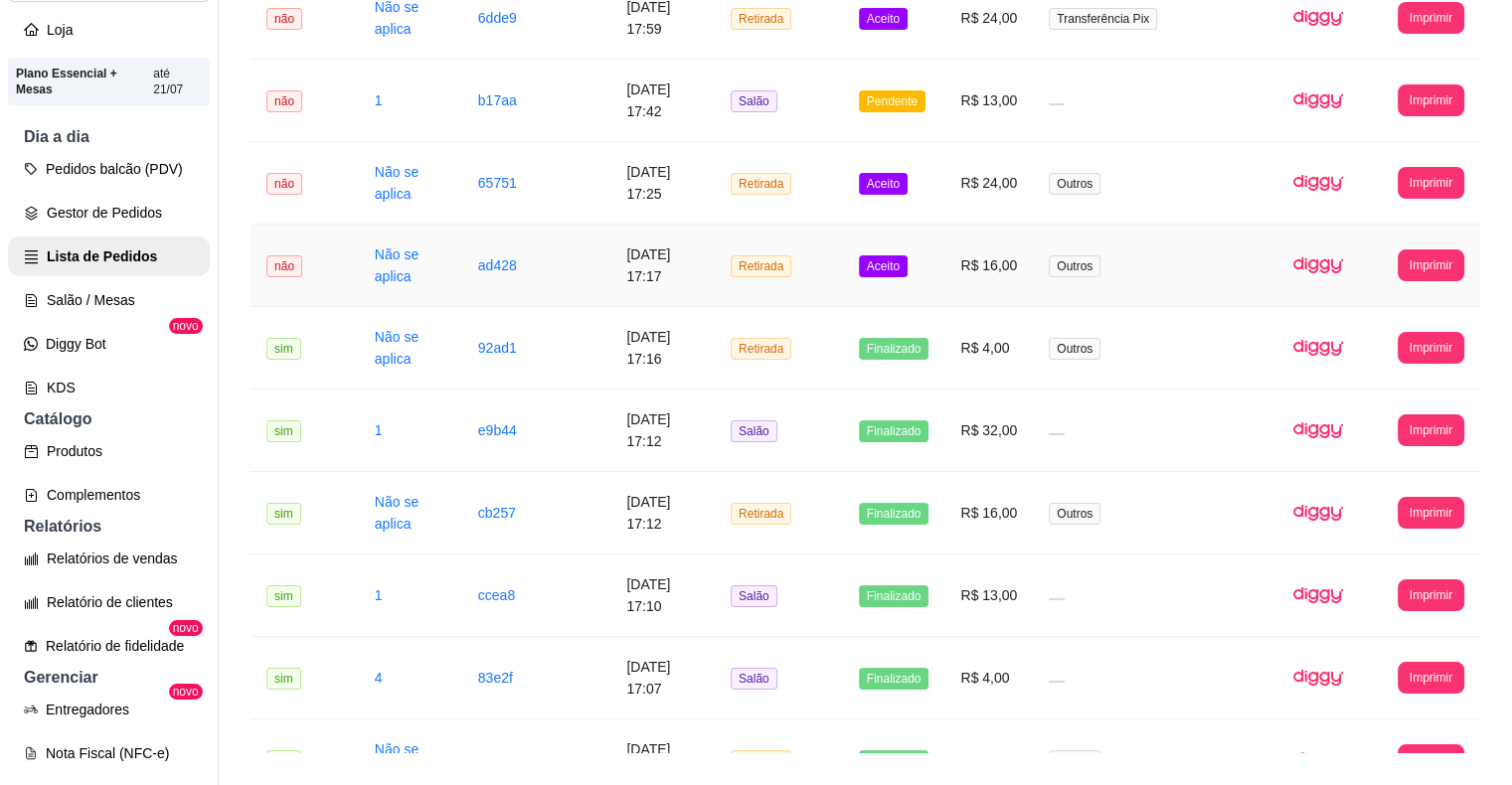 click on "Aceito" at bounding box center (894, 265) 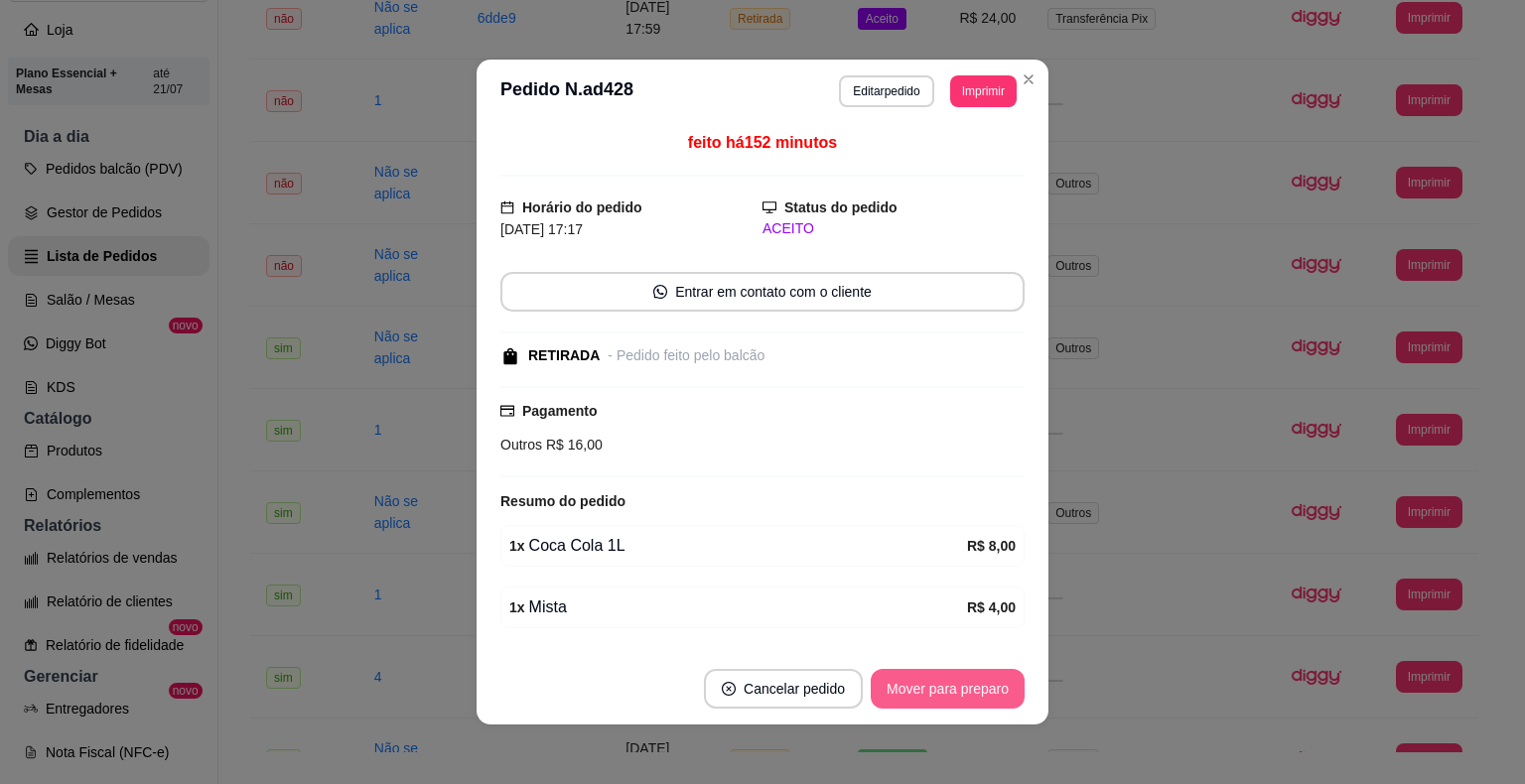 click on "Mover para preparo" at bounding box center (947, 689) 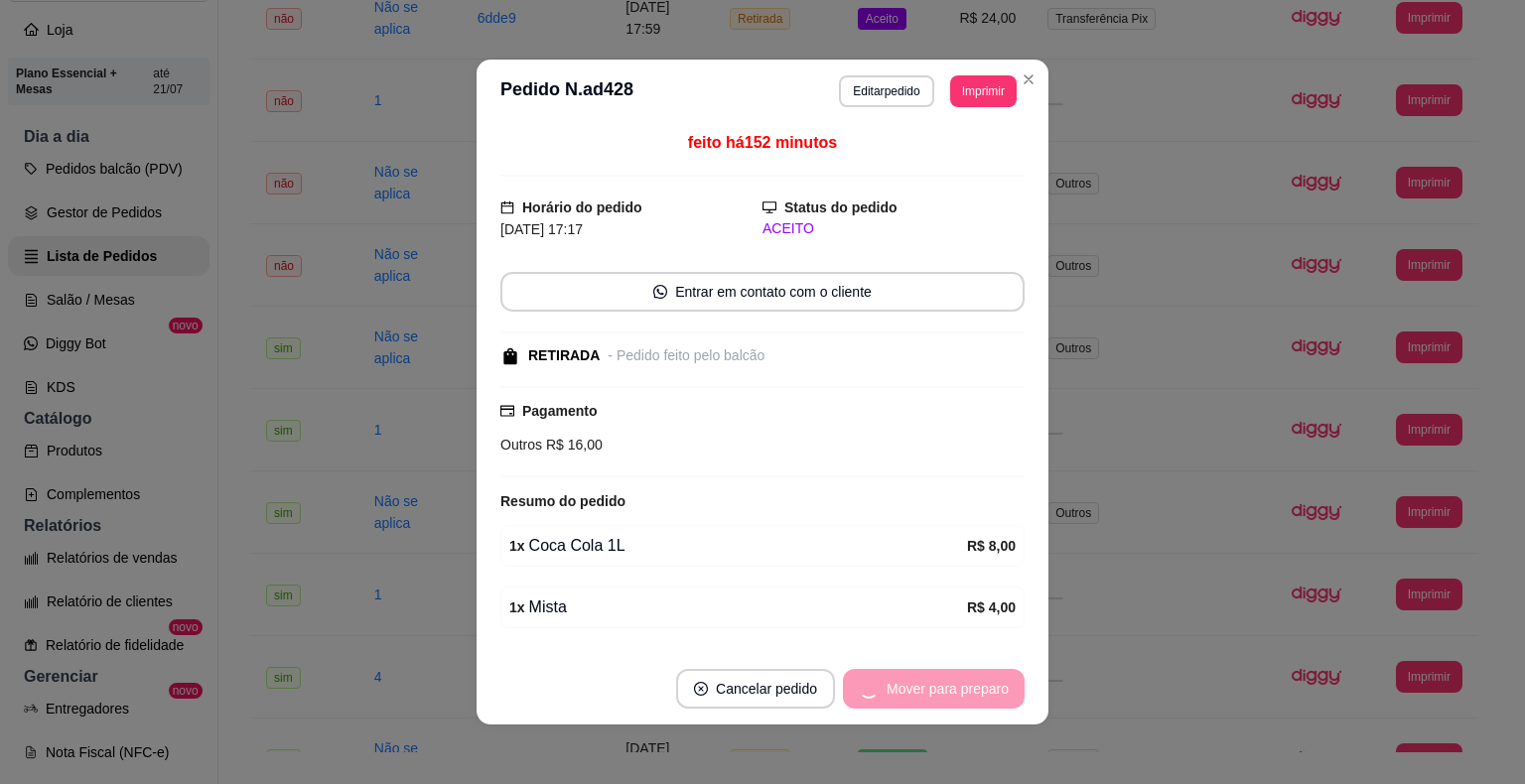 click on "Mover para preparo" at bounding box center (933, 689) 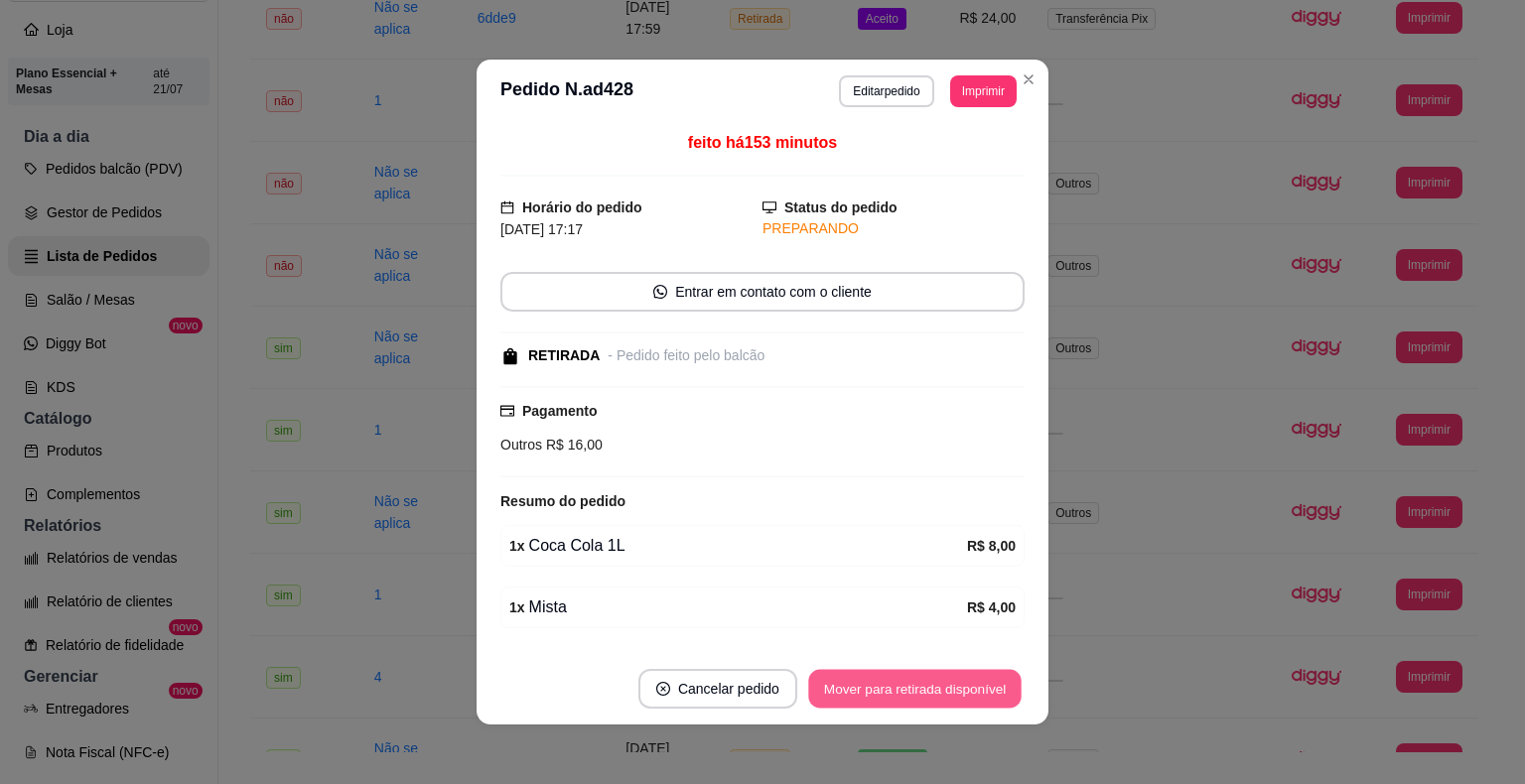 click on "Mover para retirada disponível" at bounding box center [914, 689] 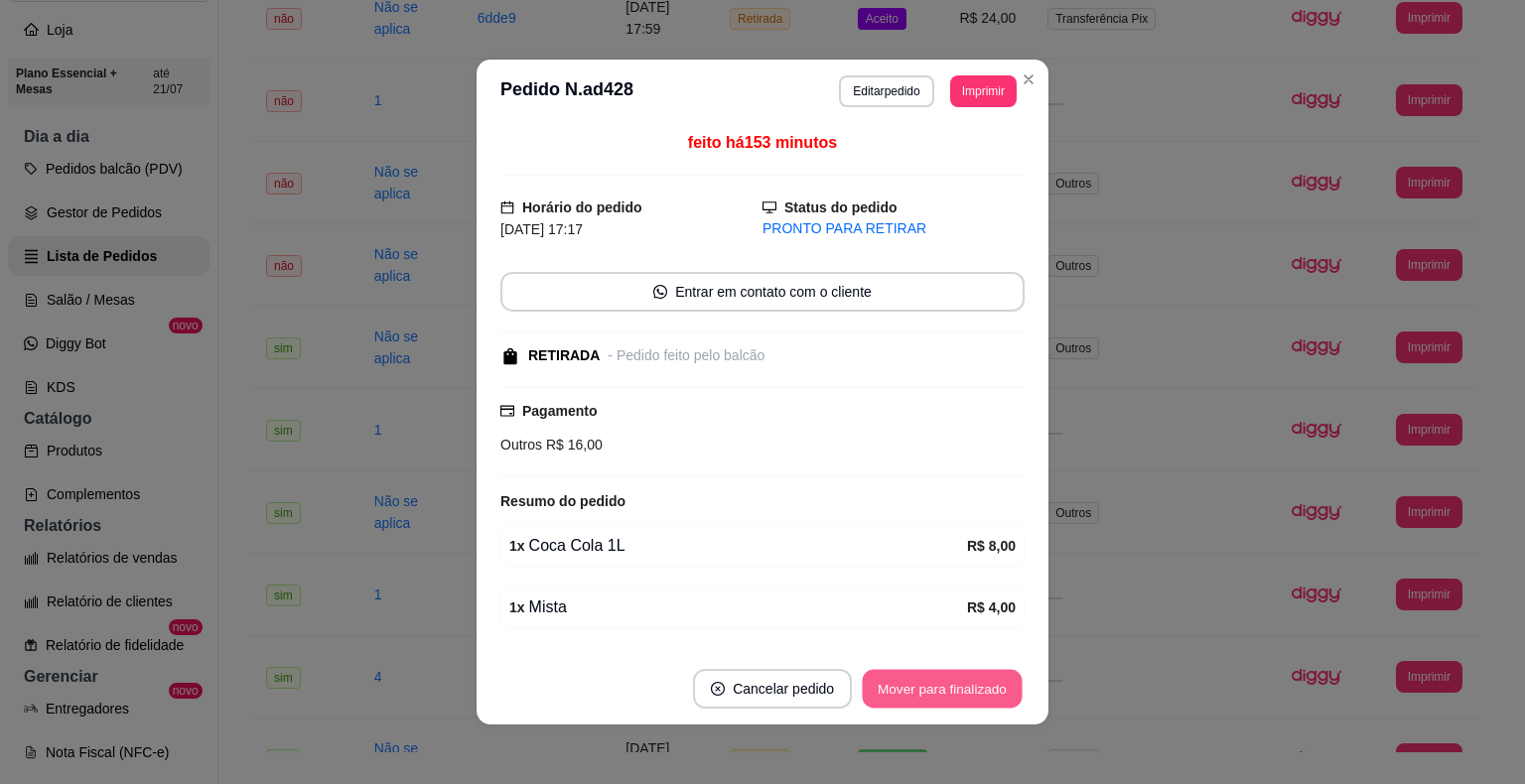 click on "Mover para finalizado" at bounding box center (942, 689) 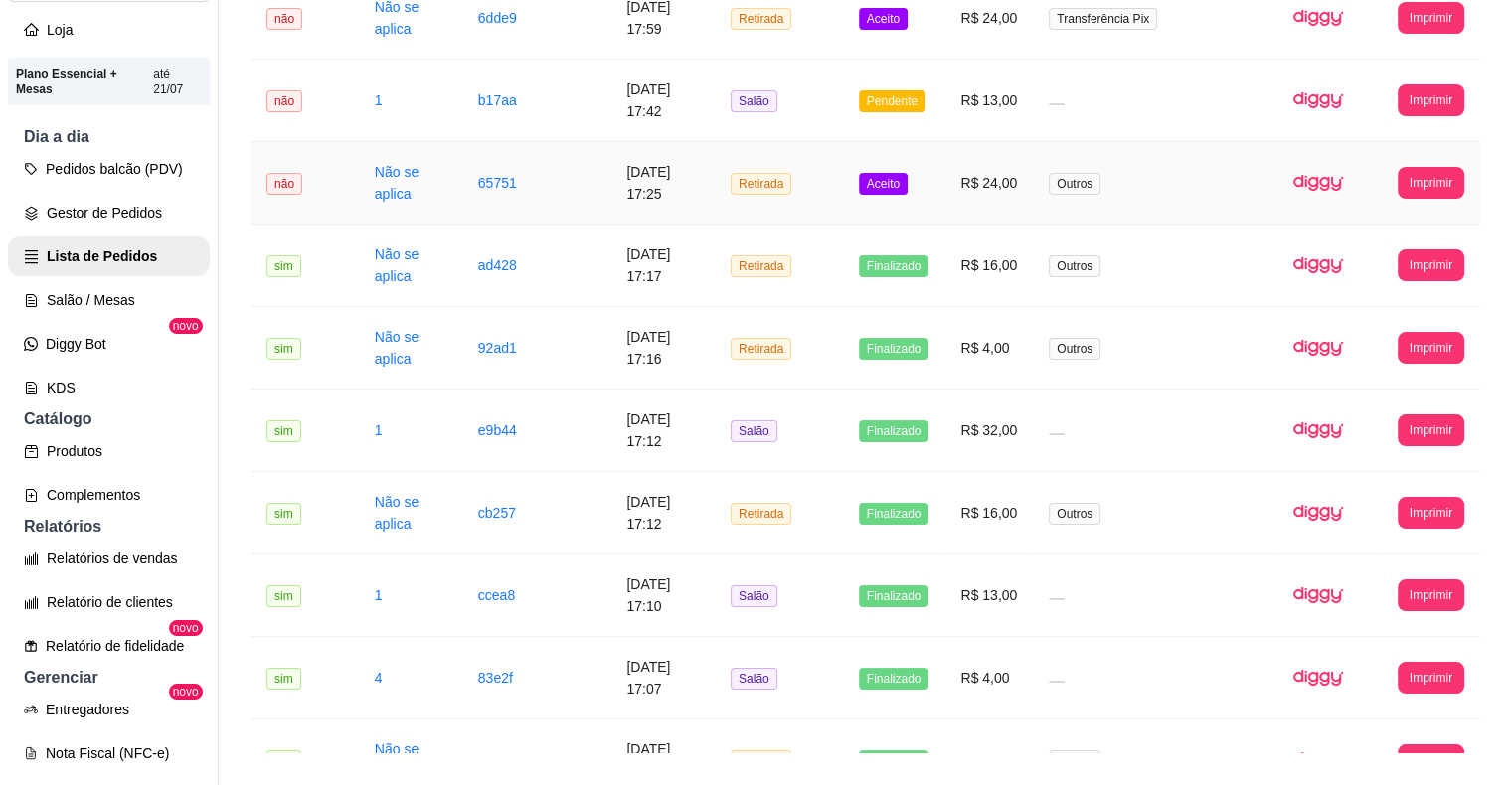 click on "Aceito" at bounding box center [894, 183] 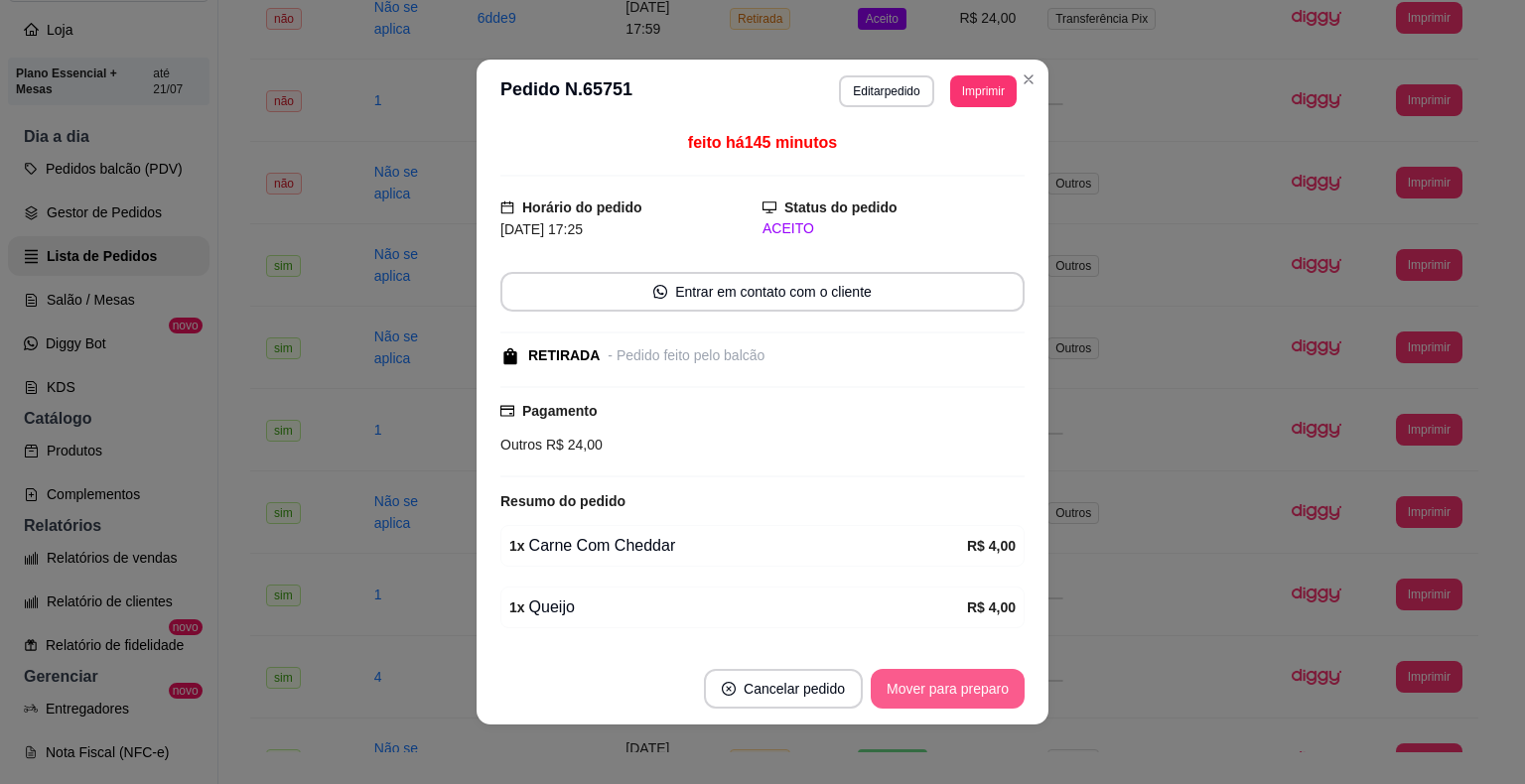 click on "Mover para preparo" at bounding box center (947, 689) 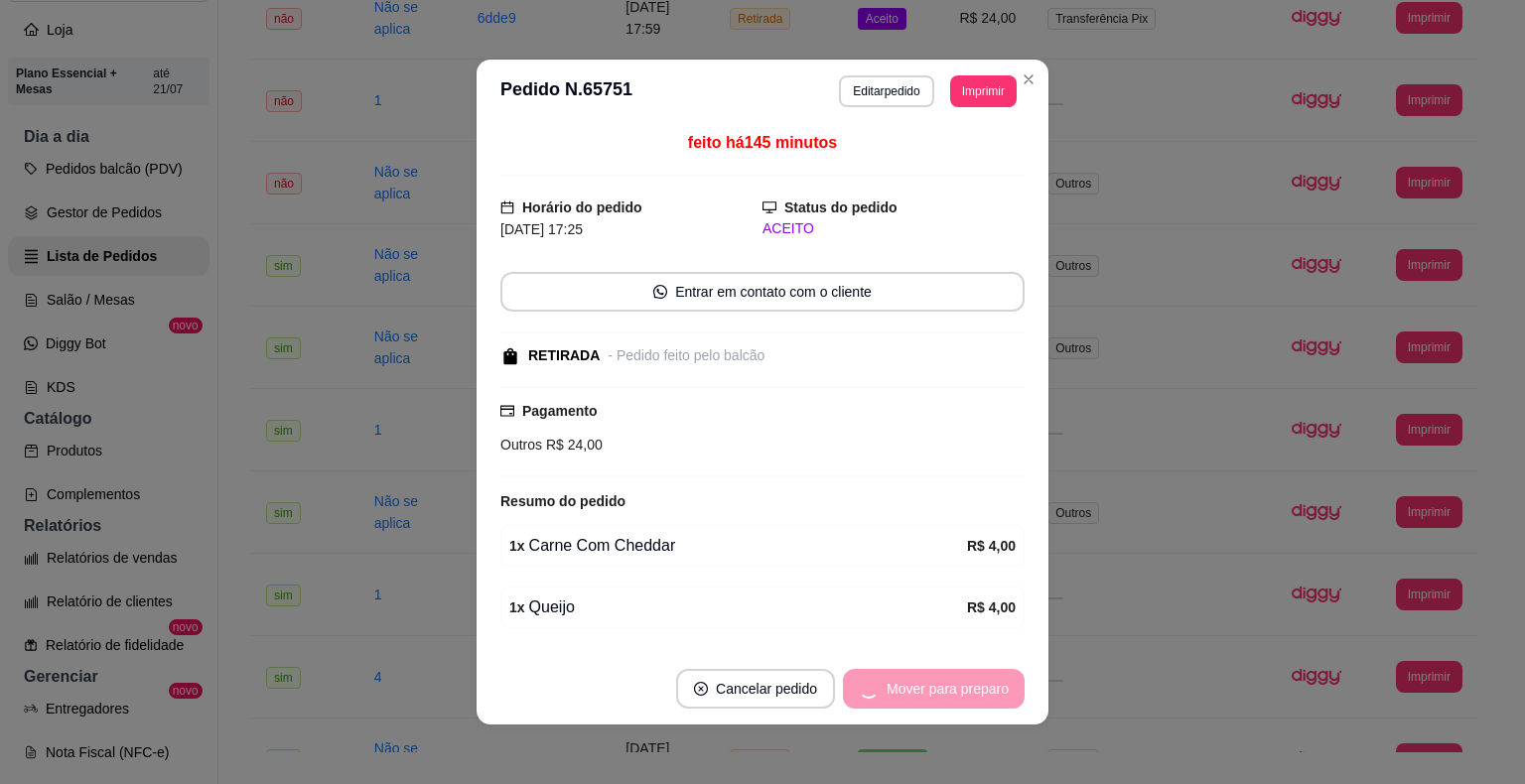 click on "Mover para preparo" at bounding box center (933, 689) 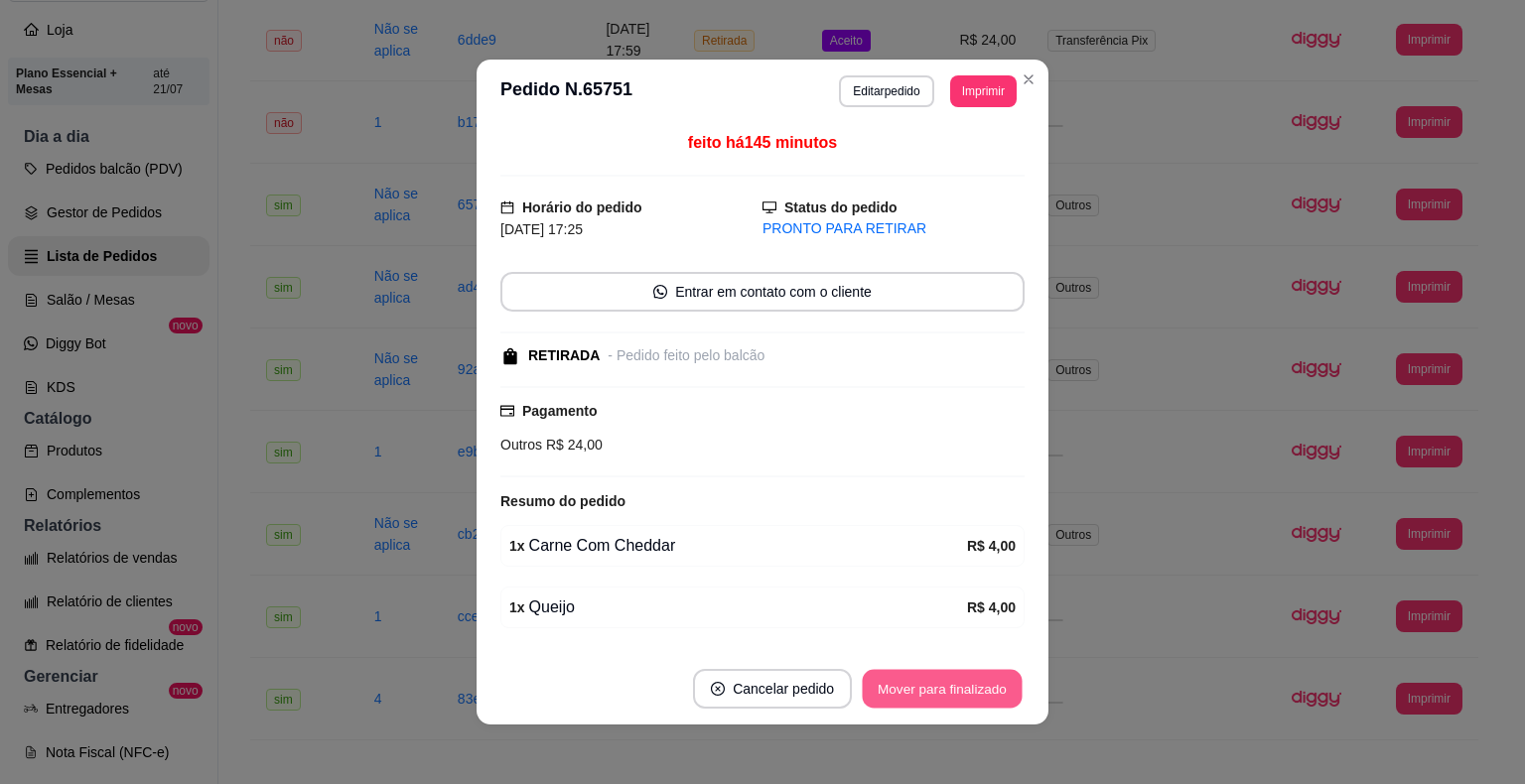 click on "Mover para finalizado" at bounding box center (942, 689) 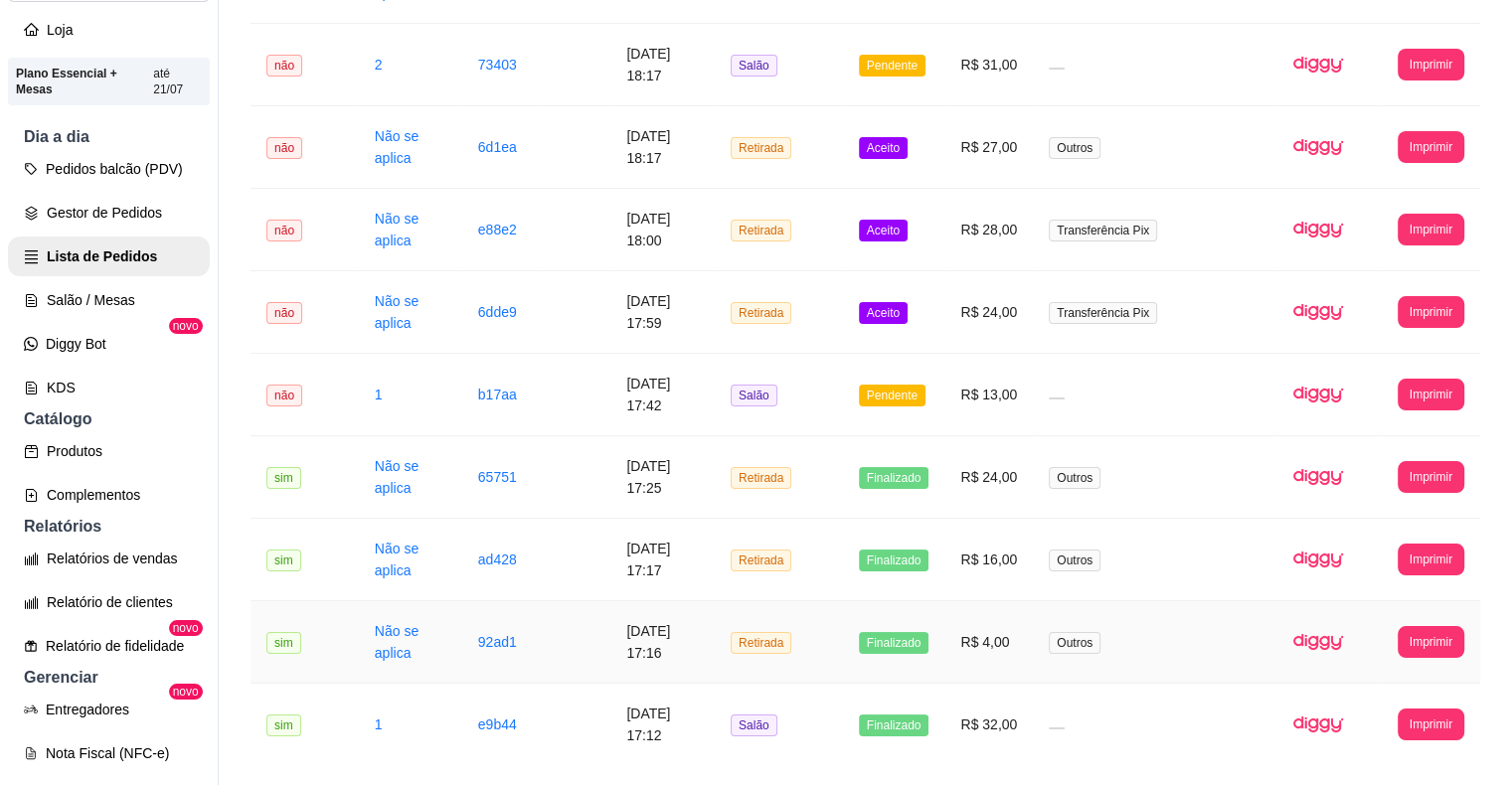 scroll, scrollTop: 1081, scrollLeft: 0, axis: vertical 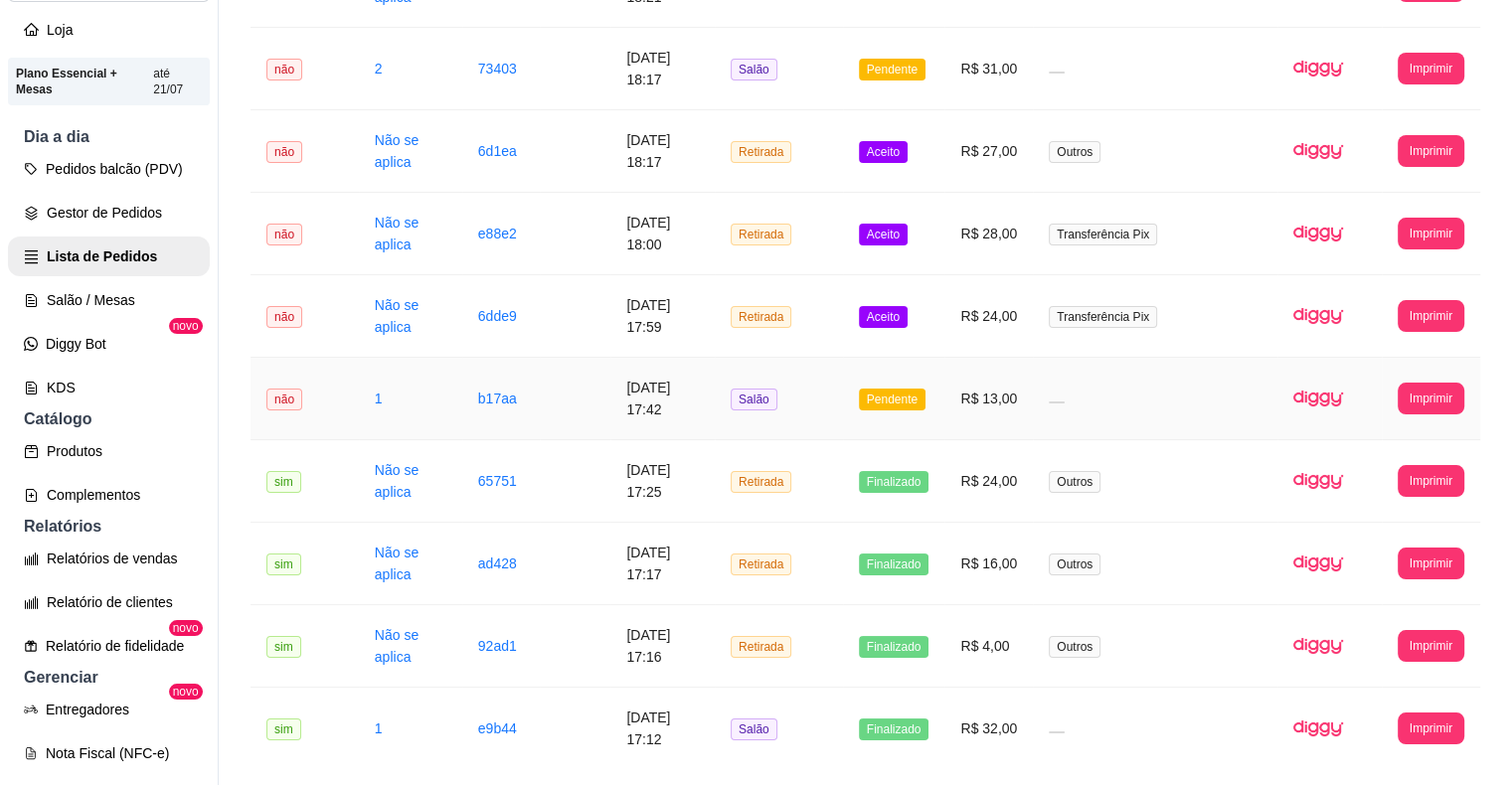 click on "Pendente" at bounding box center (894, 398) 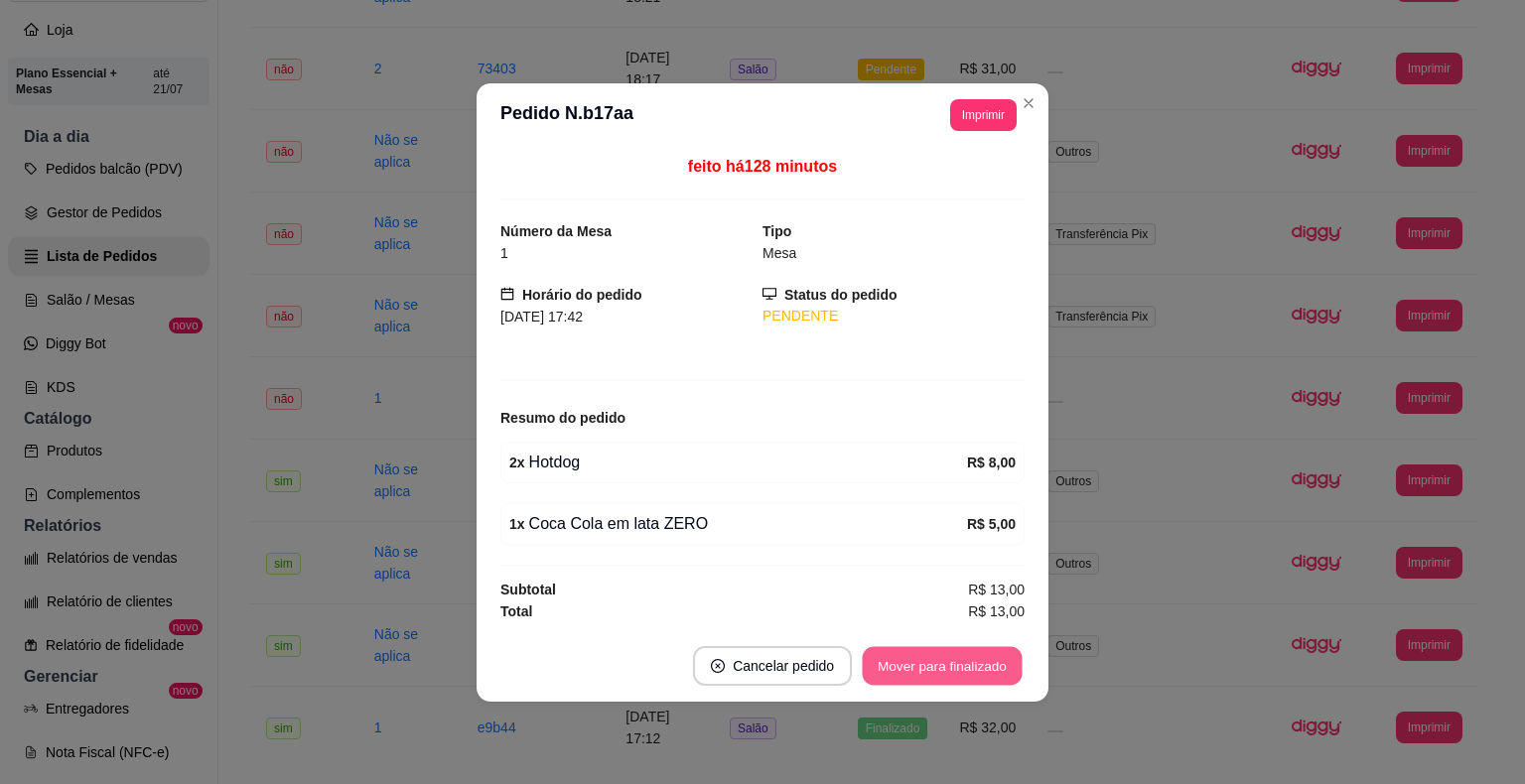 click on "Mover para finalizado" at bounding box center [942, 665] 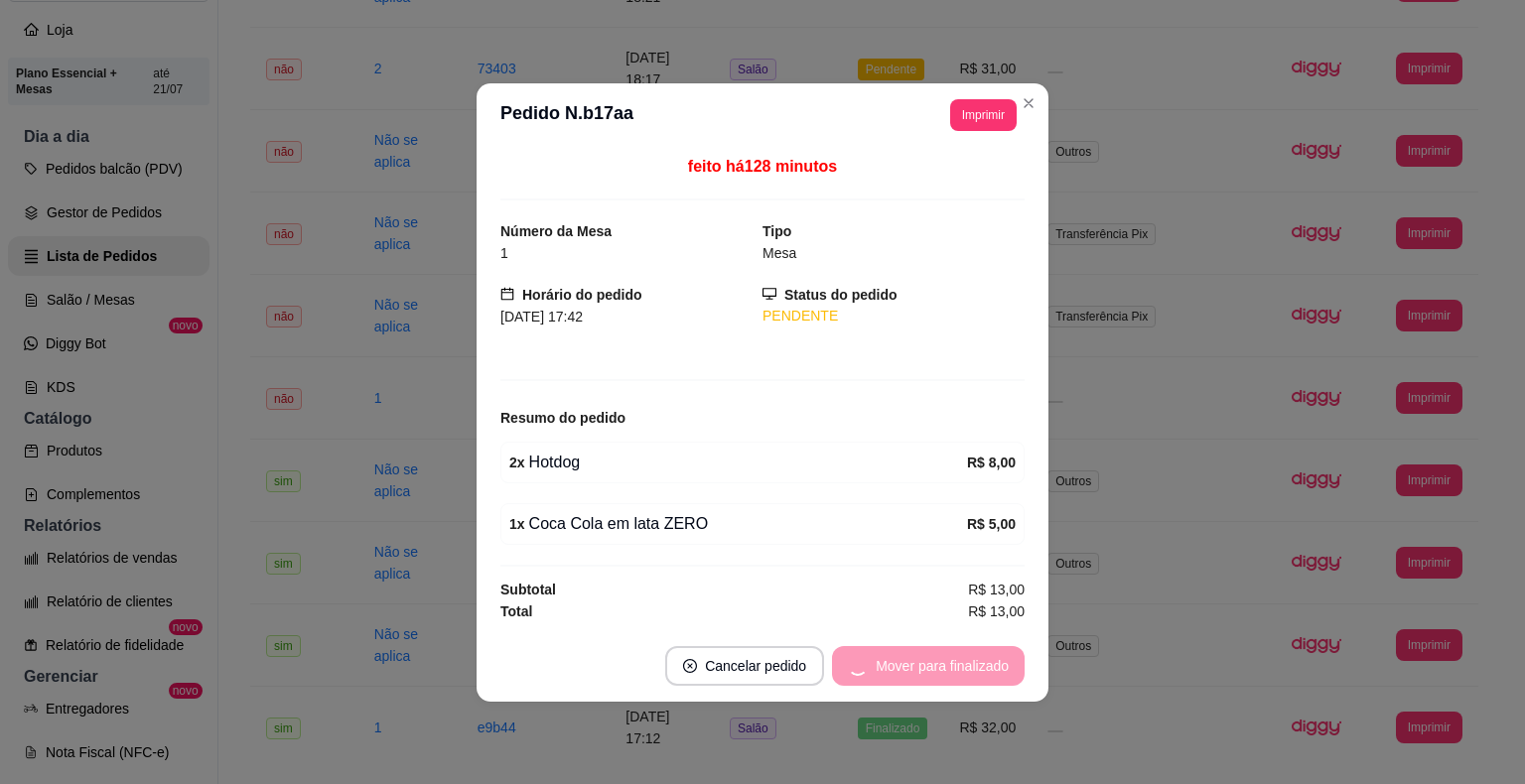 click on "Mover para finalizado" at bounding box center [928, 666] 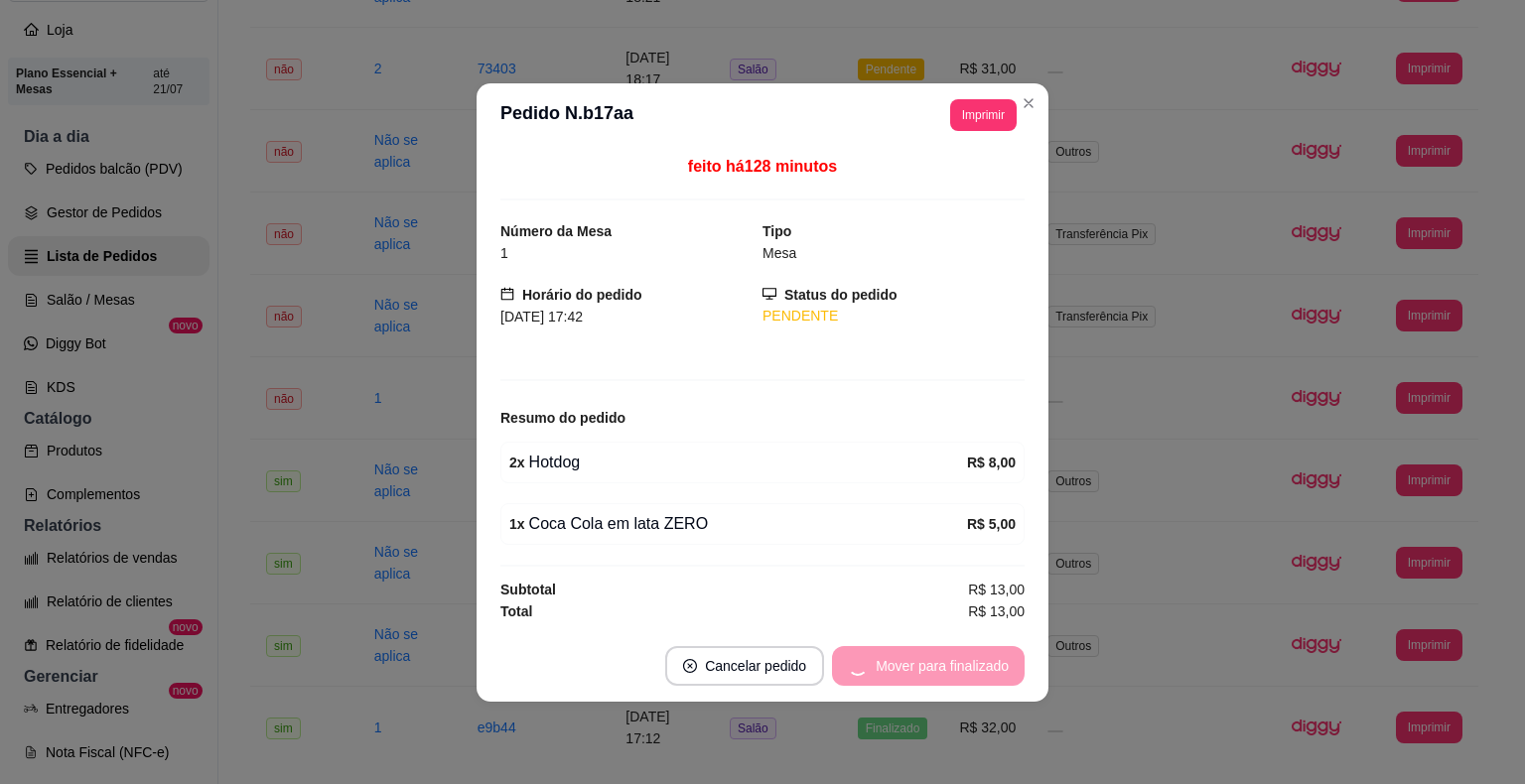 click on "Cancelar pedido" at bounding box center (745, 666) 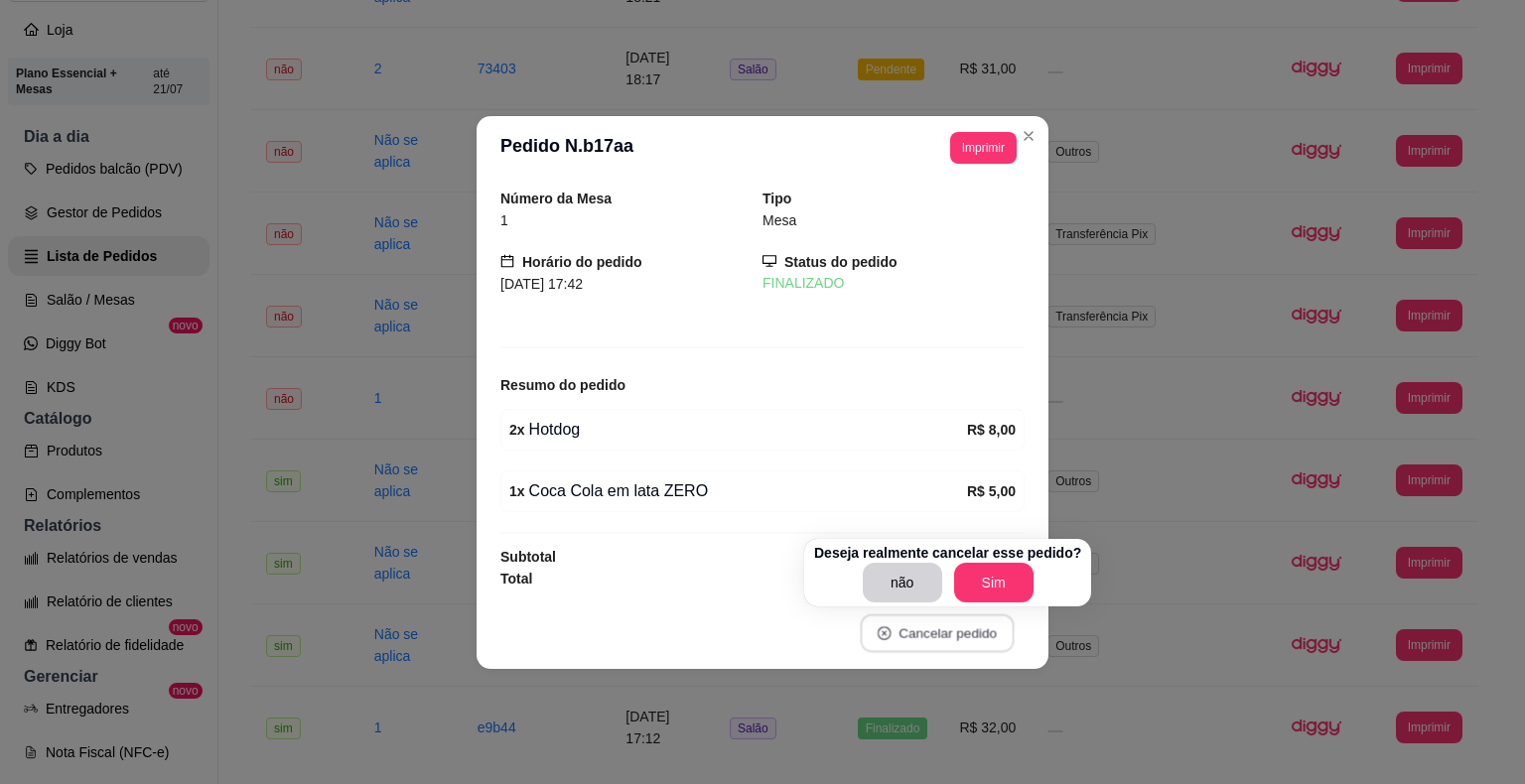 click on "Cancelar pedido" at bounding box center [936, 632] 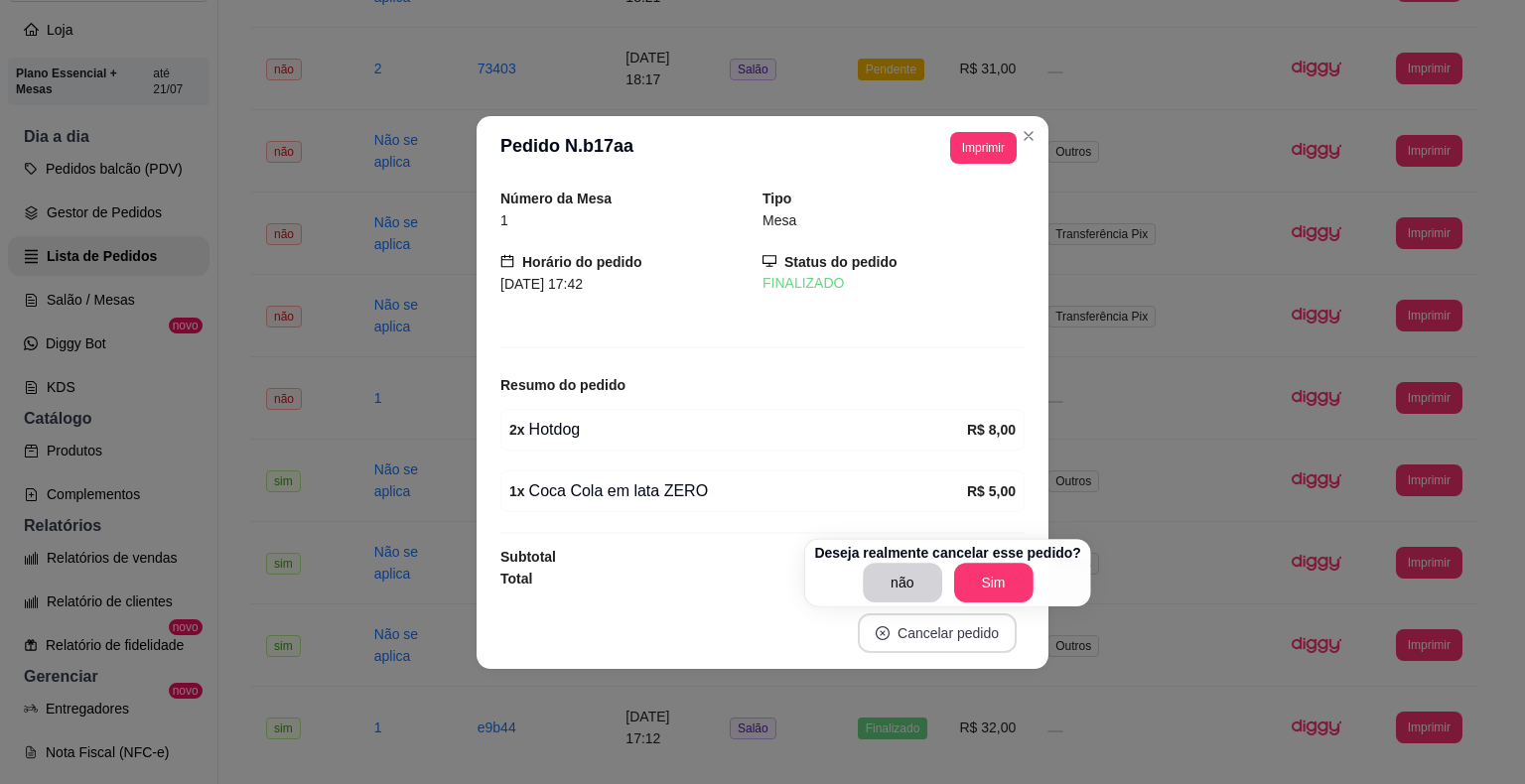 click on "Cancelar pedido" at bounding box center [937, 633] 